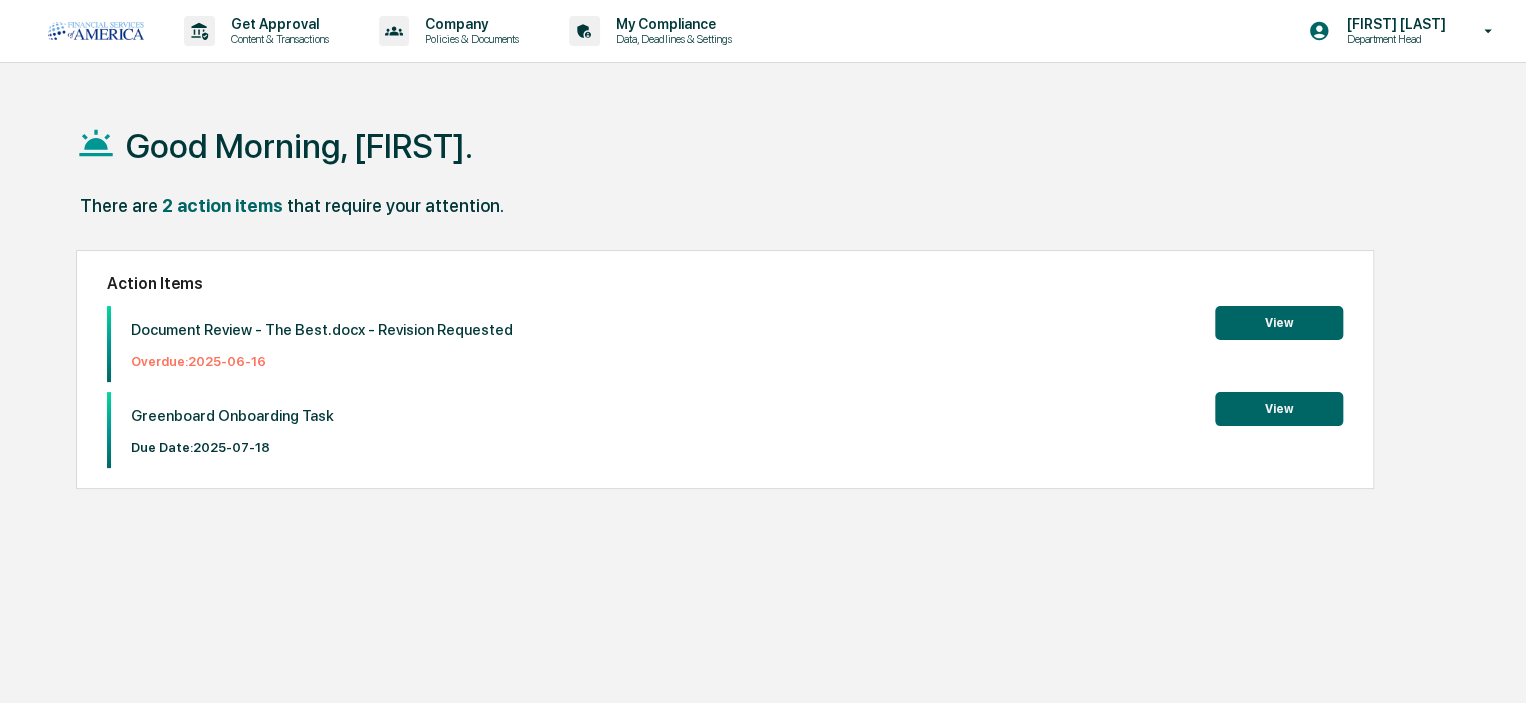 scroll, scrollTop: 0, scrollLeft: 0, axis: both 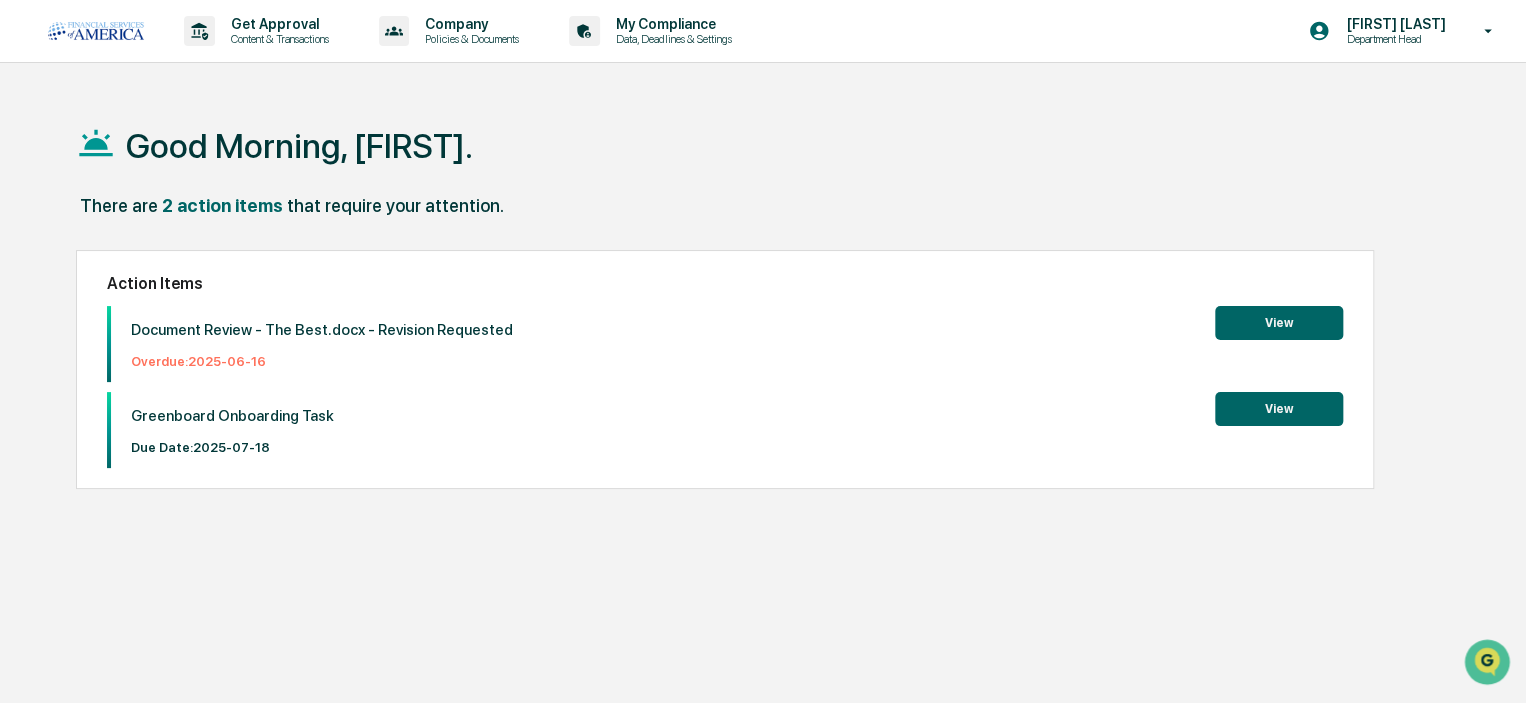 click on "View" at bounding box center (1279, 323) 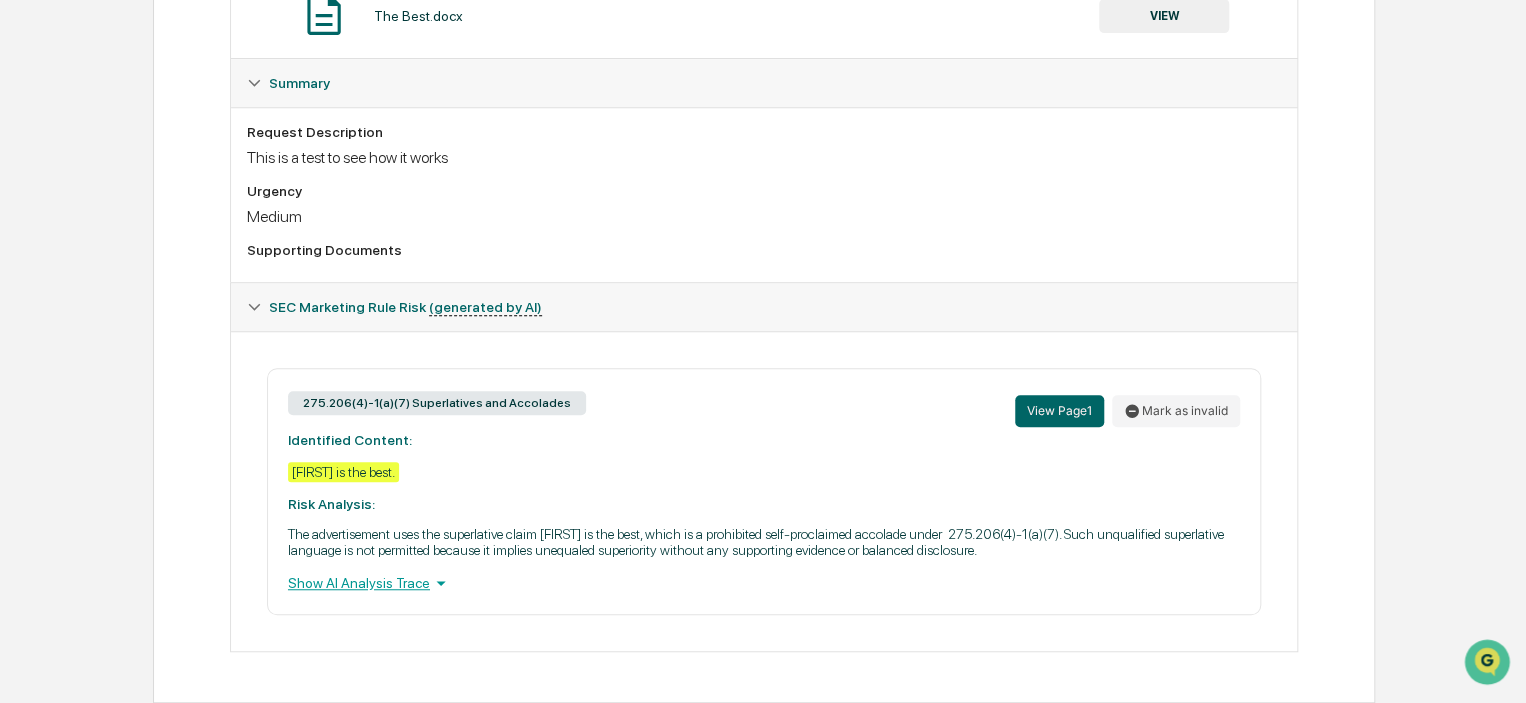 scroll, scrollTop: 420, scrollLeft: 0, axis: vertical 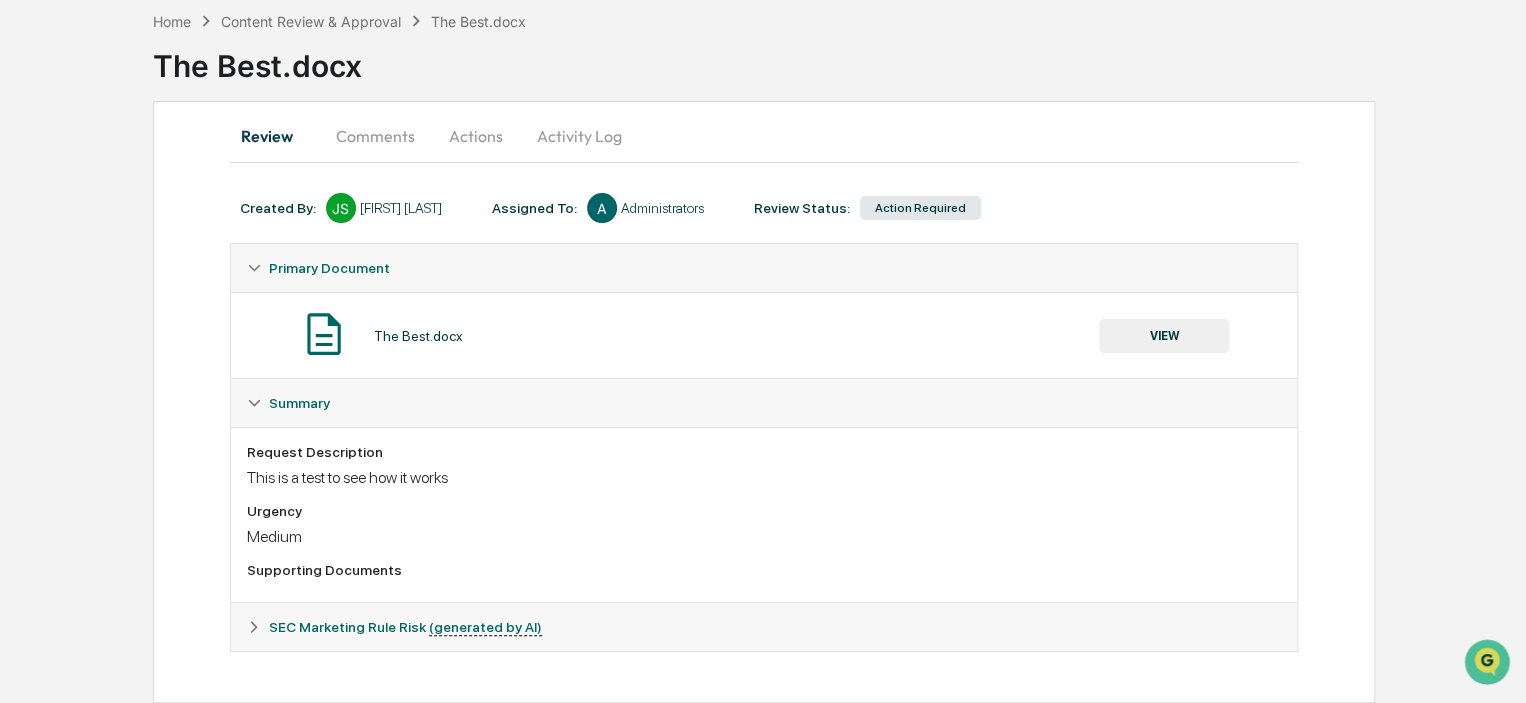 click on "Actions" at bounding box center [476, 136] 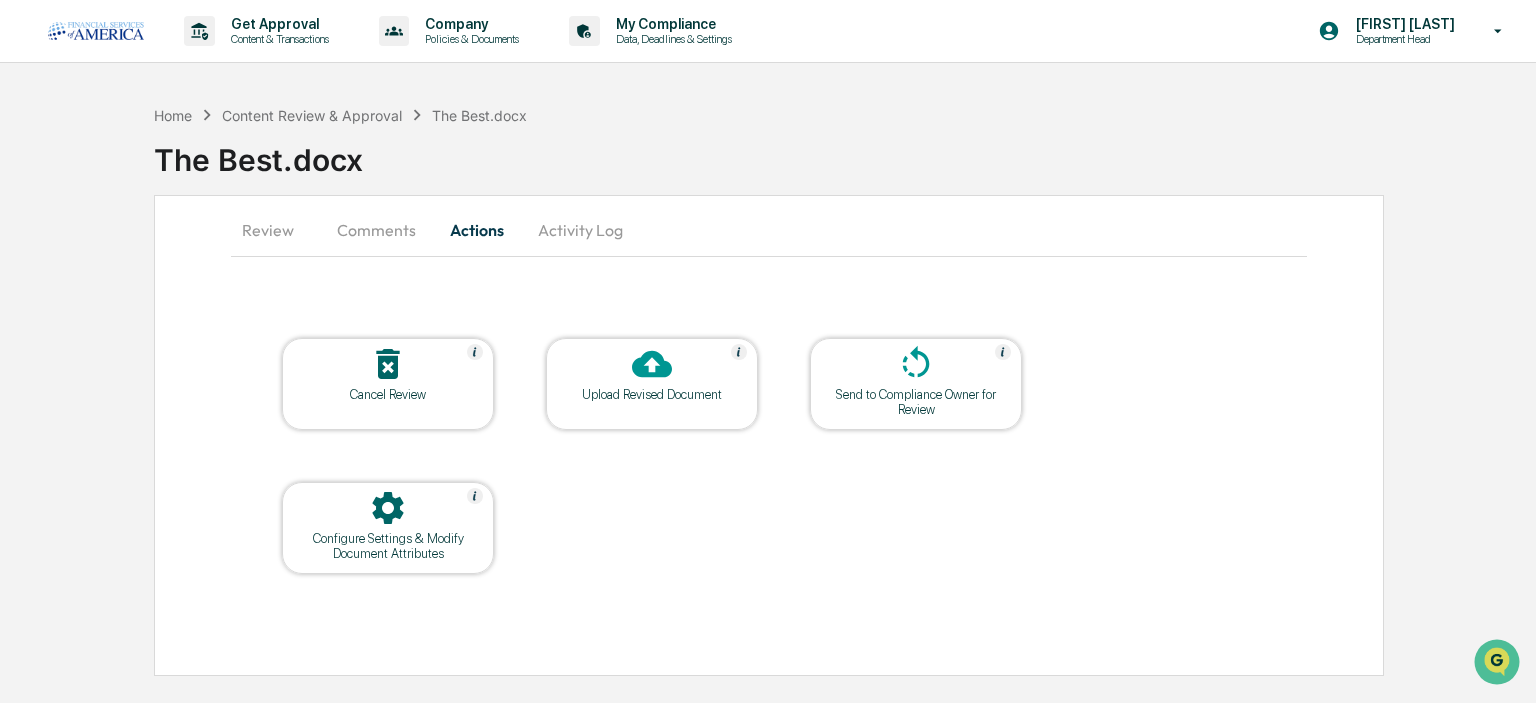 click on "Cancel Review" at bounding box center (388, 394) 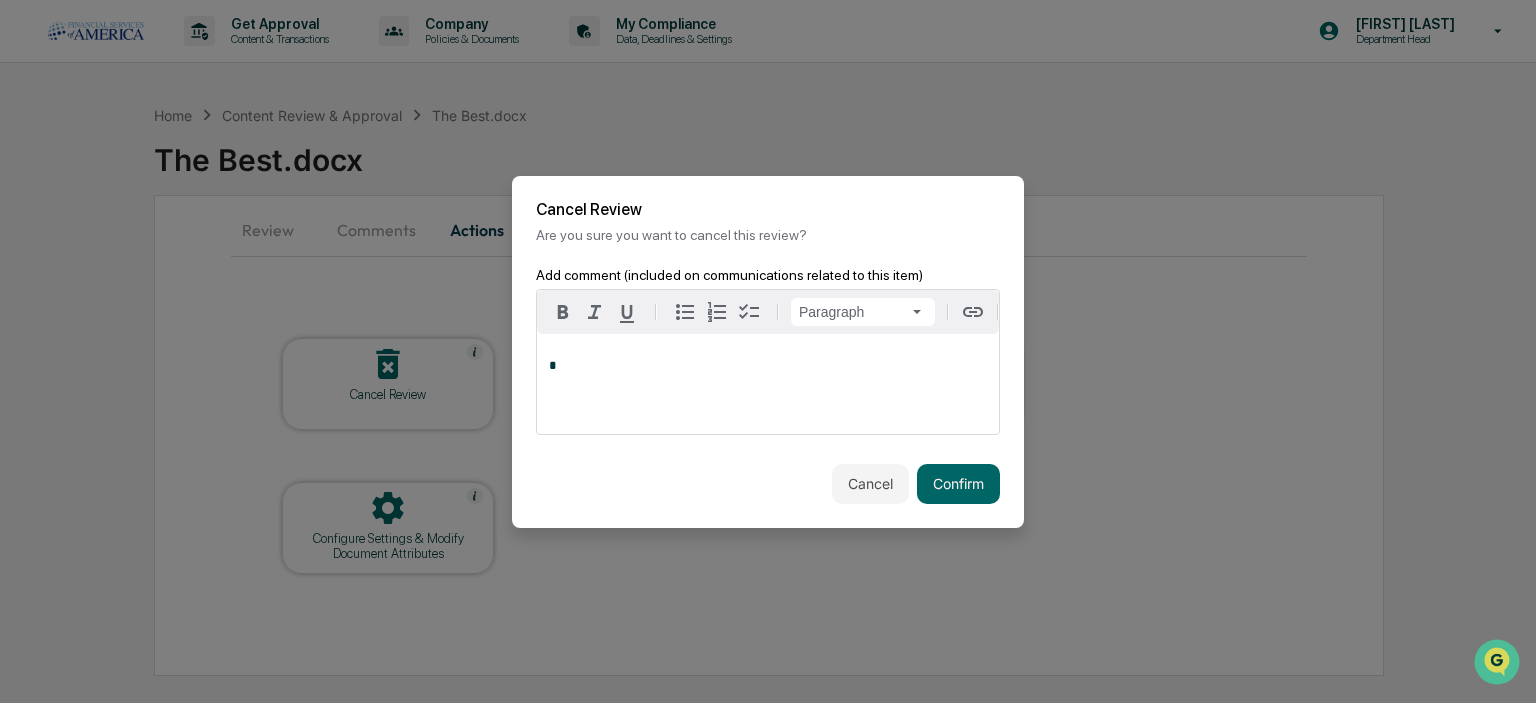 type 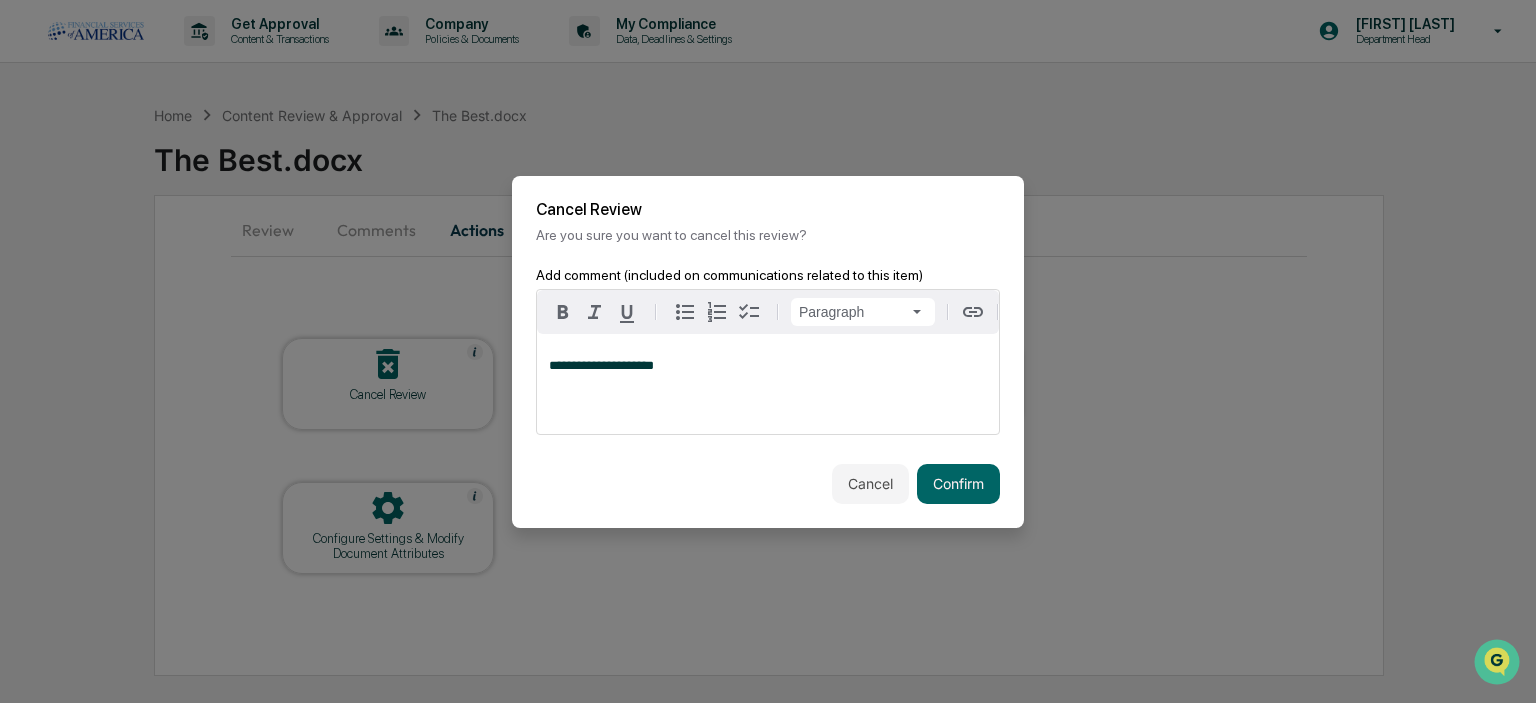 click on "Confirm" at bounding box center [958, 484] 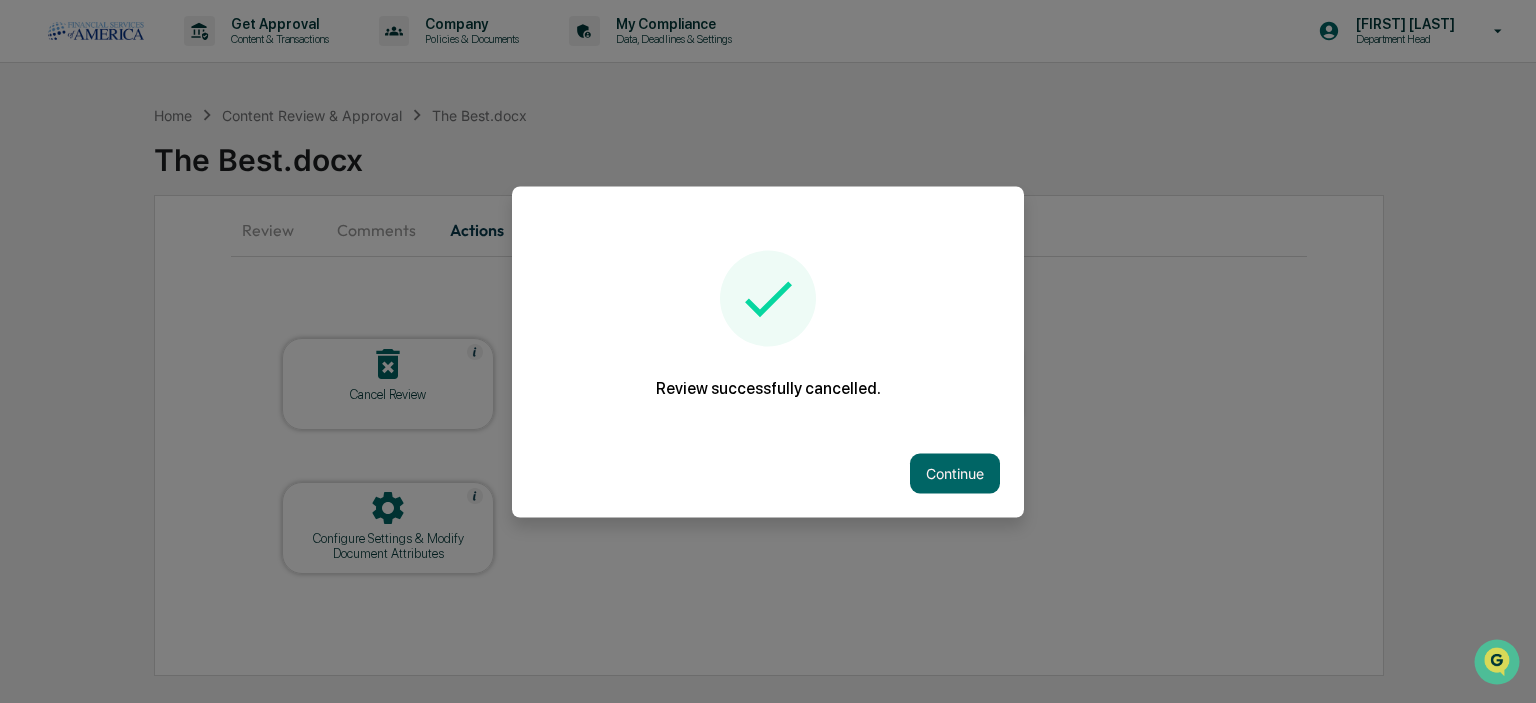 click on "Continue" at bounding box center [955, 473] 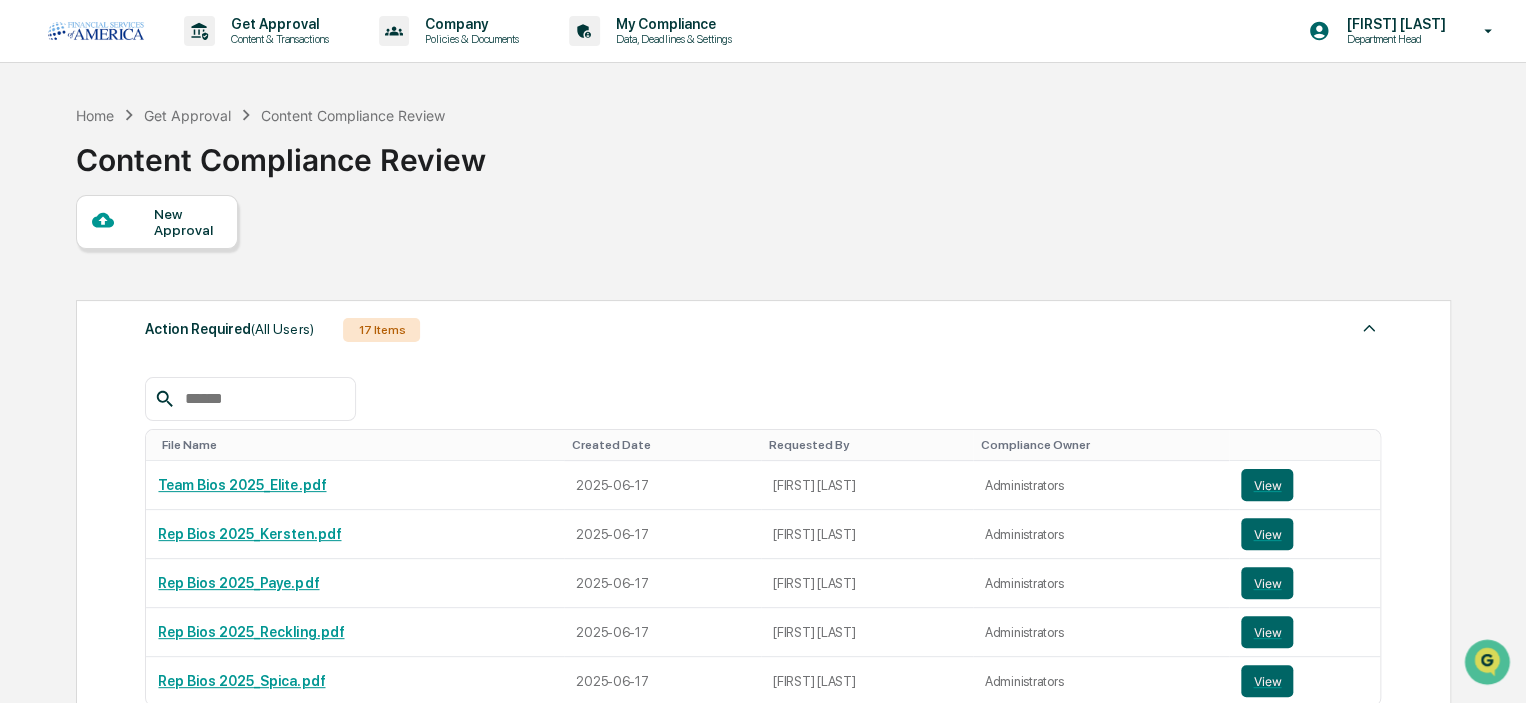 click on "[FIRST] [LAST]" at bounding box center [1392, 24] 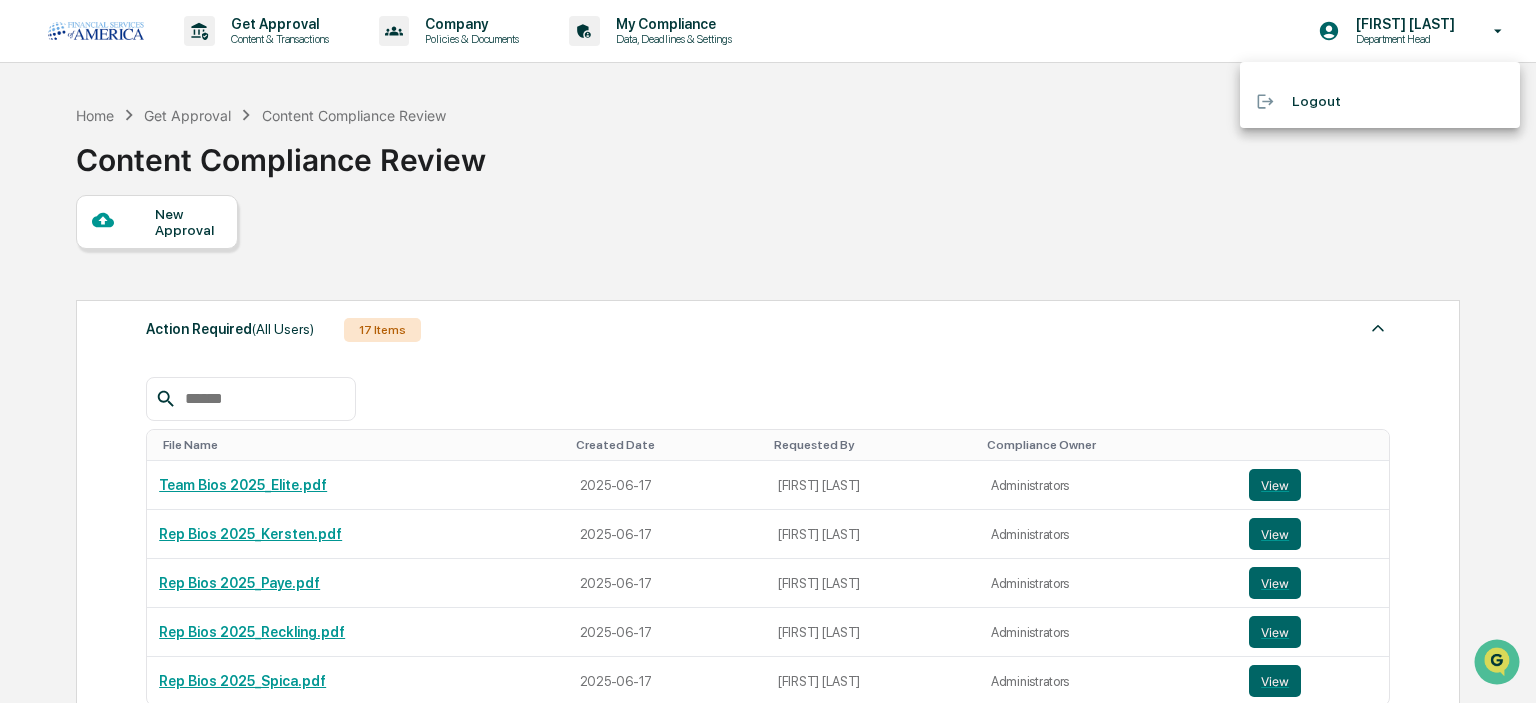 click at bounding box center [768, 351] 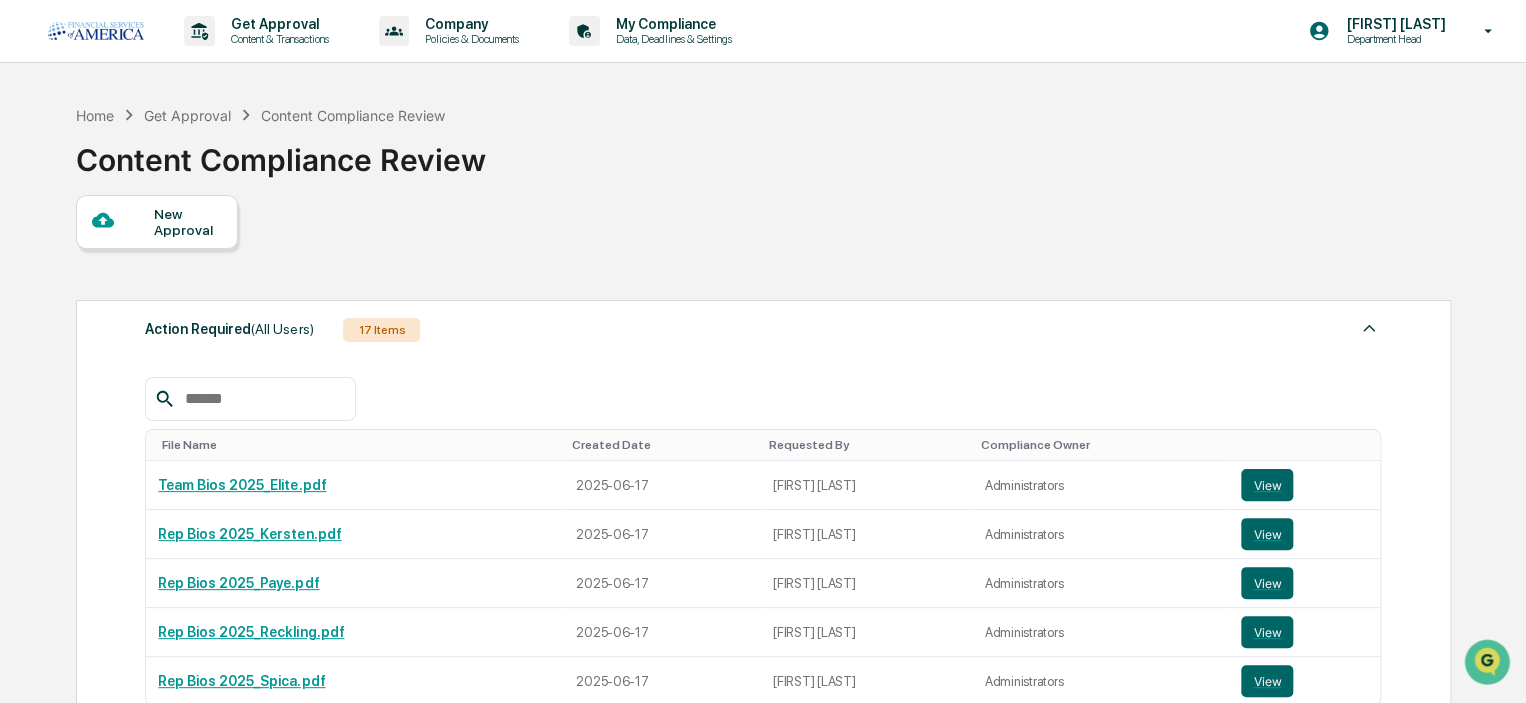 click on "Home" at bounding box center (95, 115) 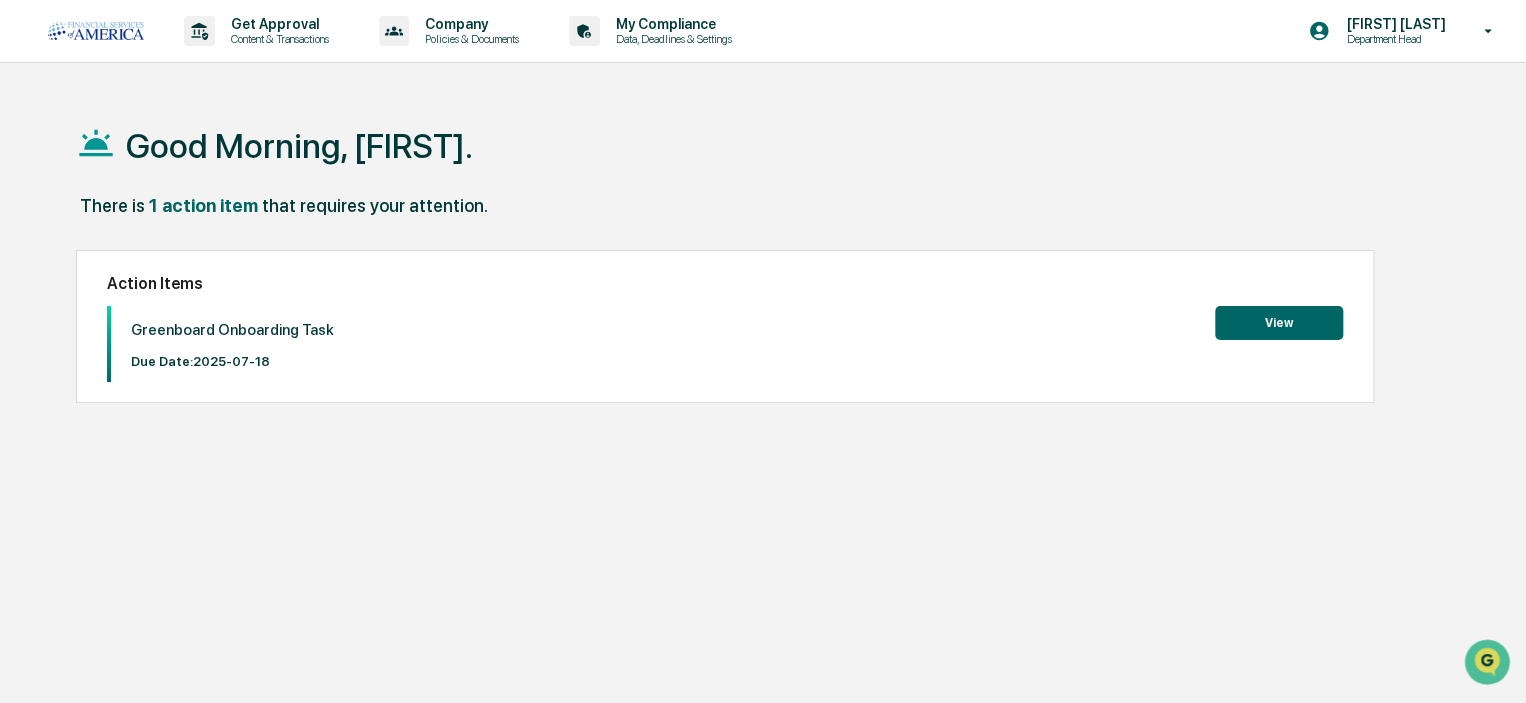 click on "View" at bounding box center [1279, 323] 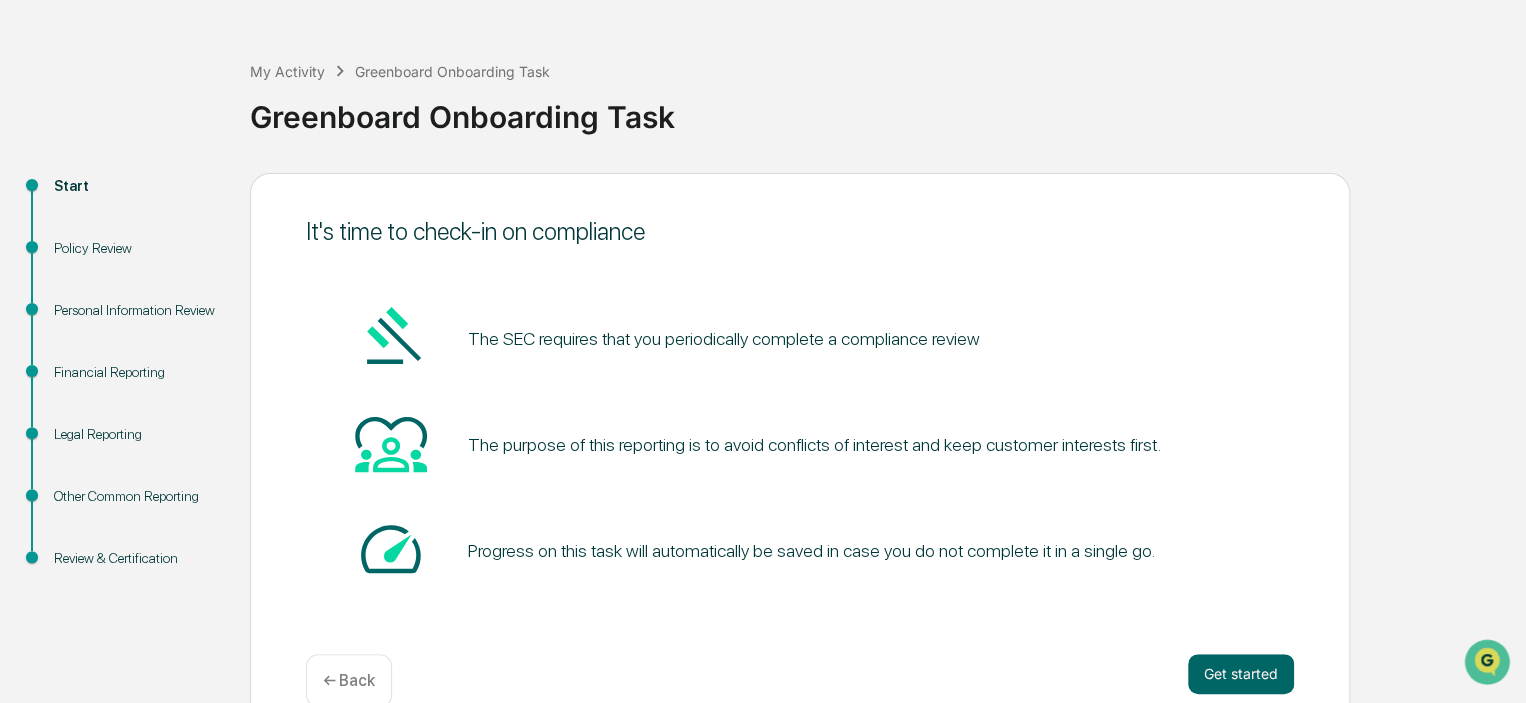scroll, scrollTop: 100, scrollLeft: 0, axis: vertical 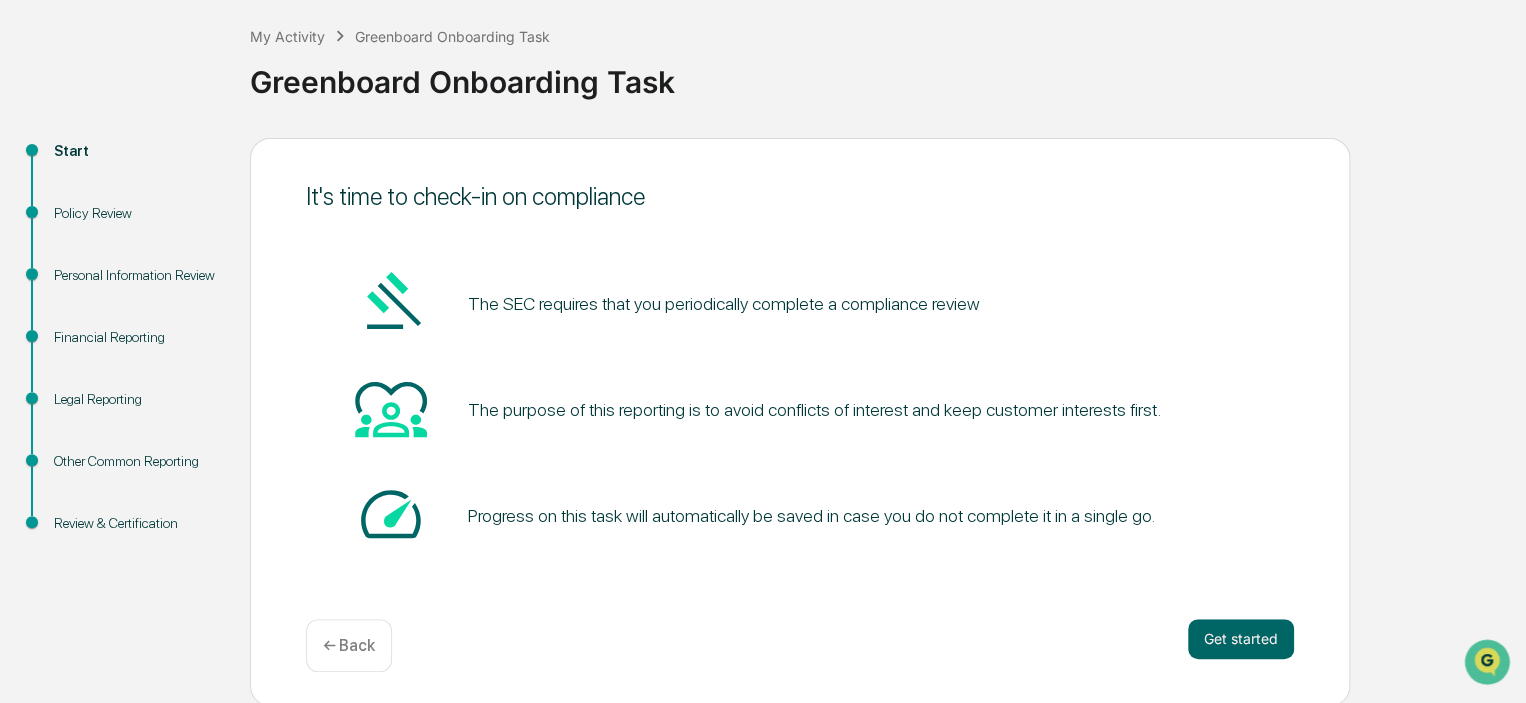click on "Get started" at bounding box center (1241, 639) 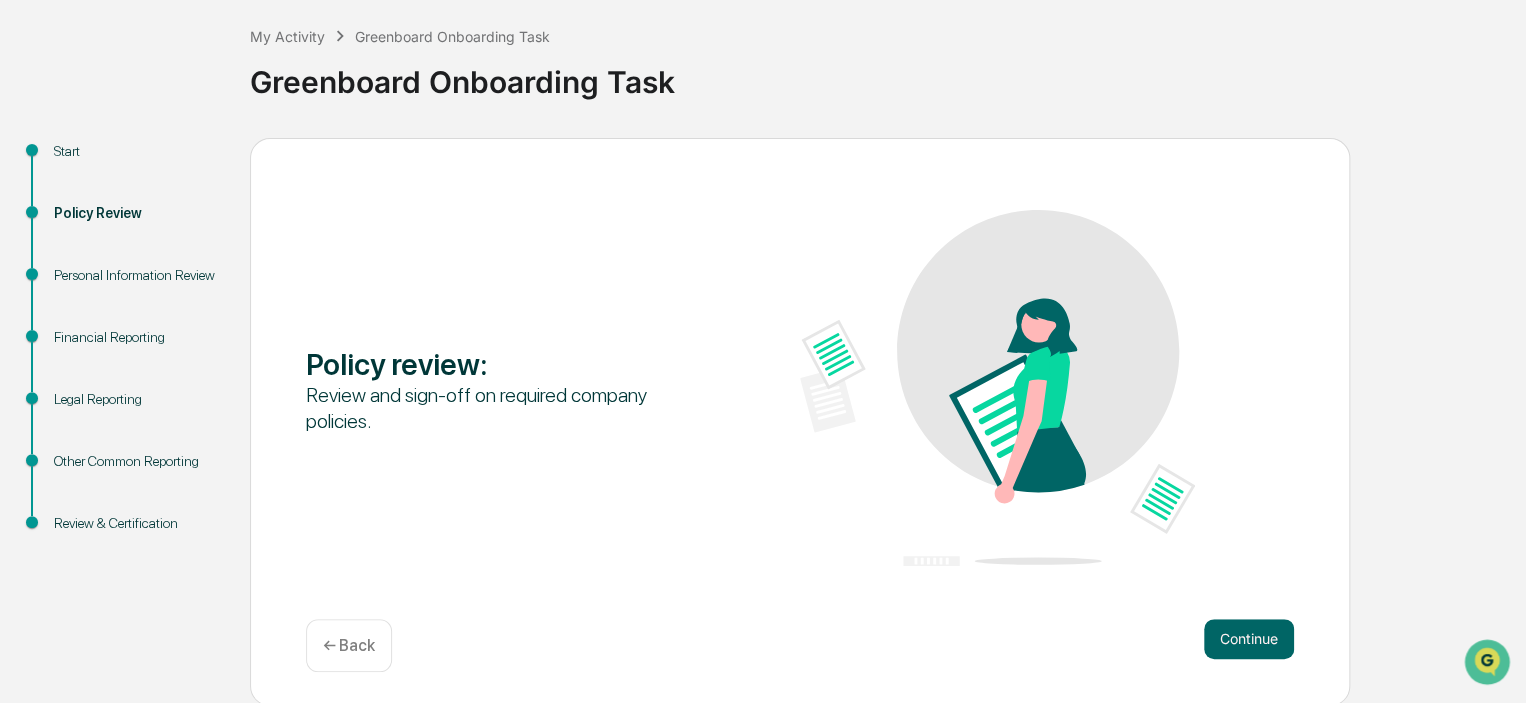 click on "Continue" at bounding box center (1249, 639) 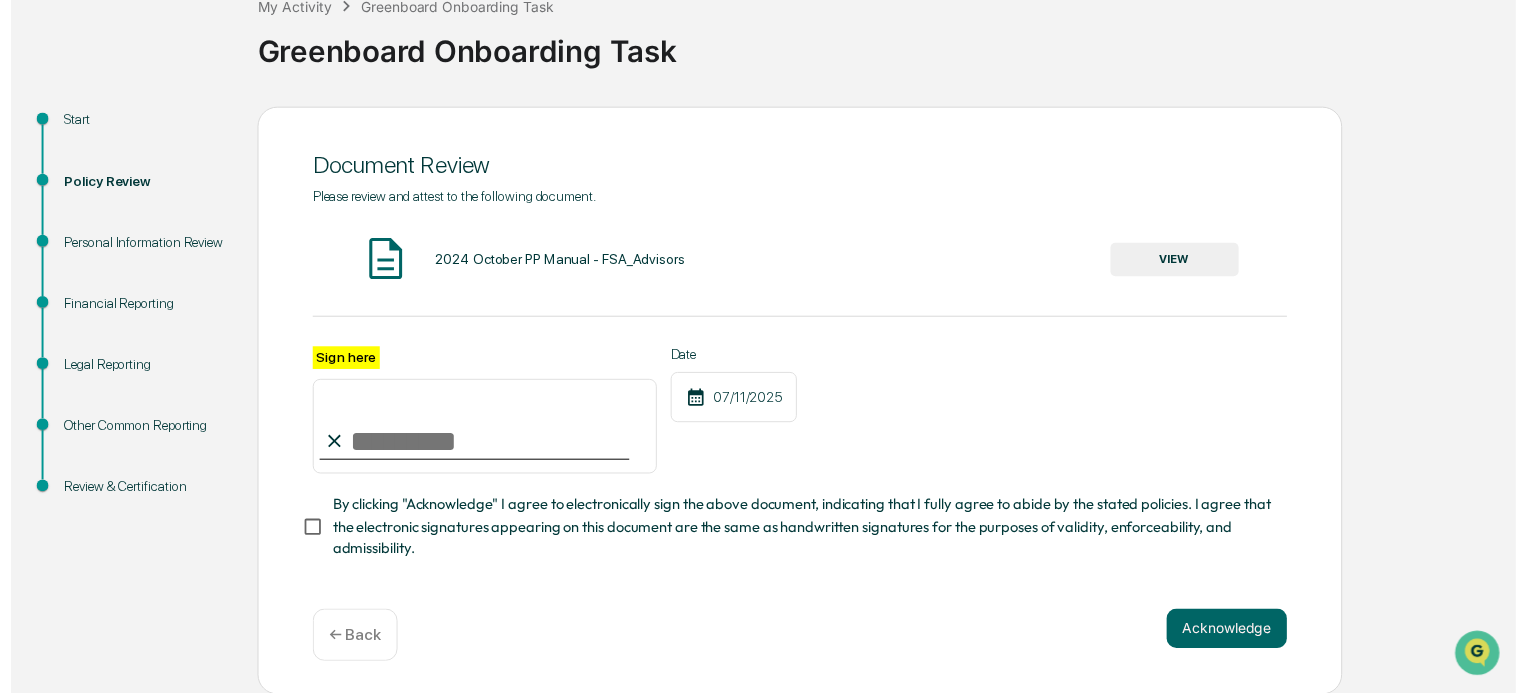 scroll, scrollTop: 137, scrollLeft: 0, axis: vertical 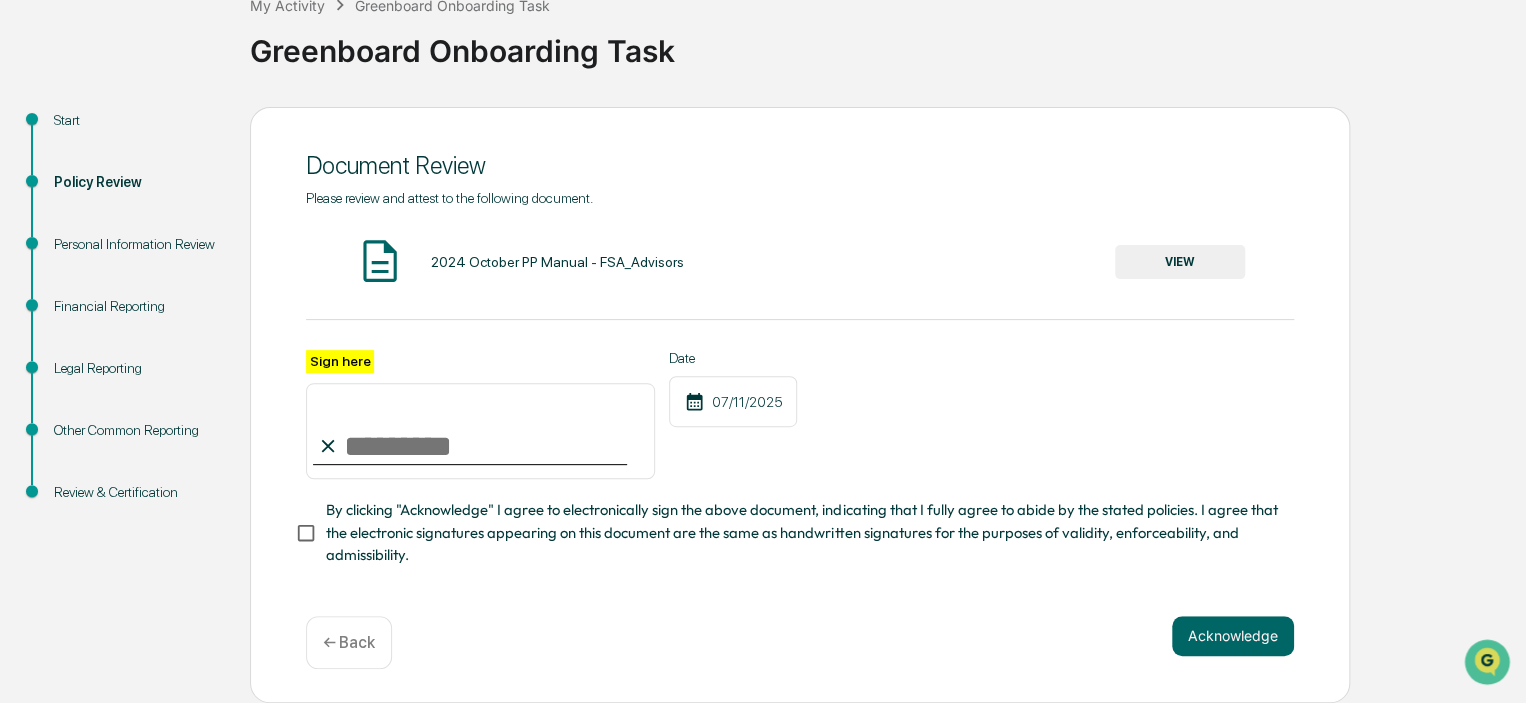 click on "VIEW" at bounding box center [1180, 262] 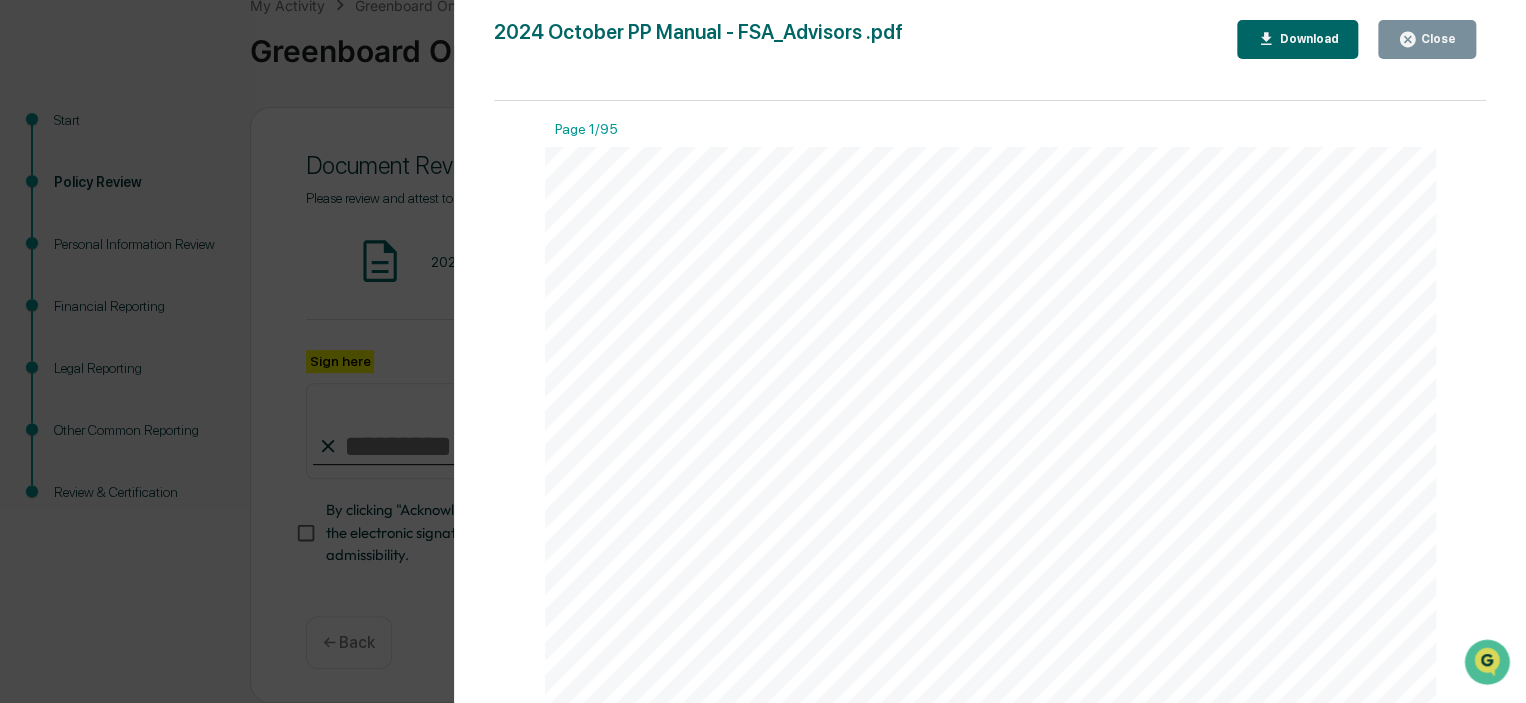 click on "Close" at bounding box center [1436, 39] 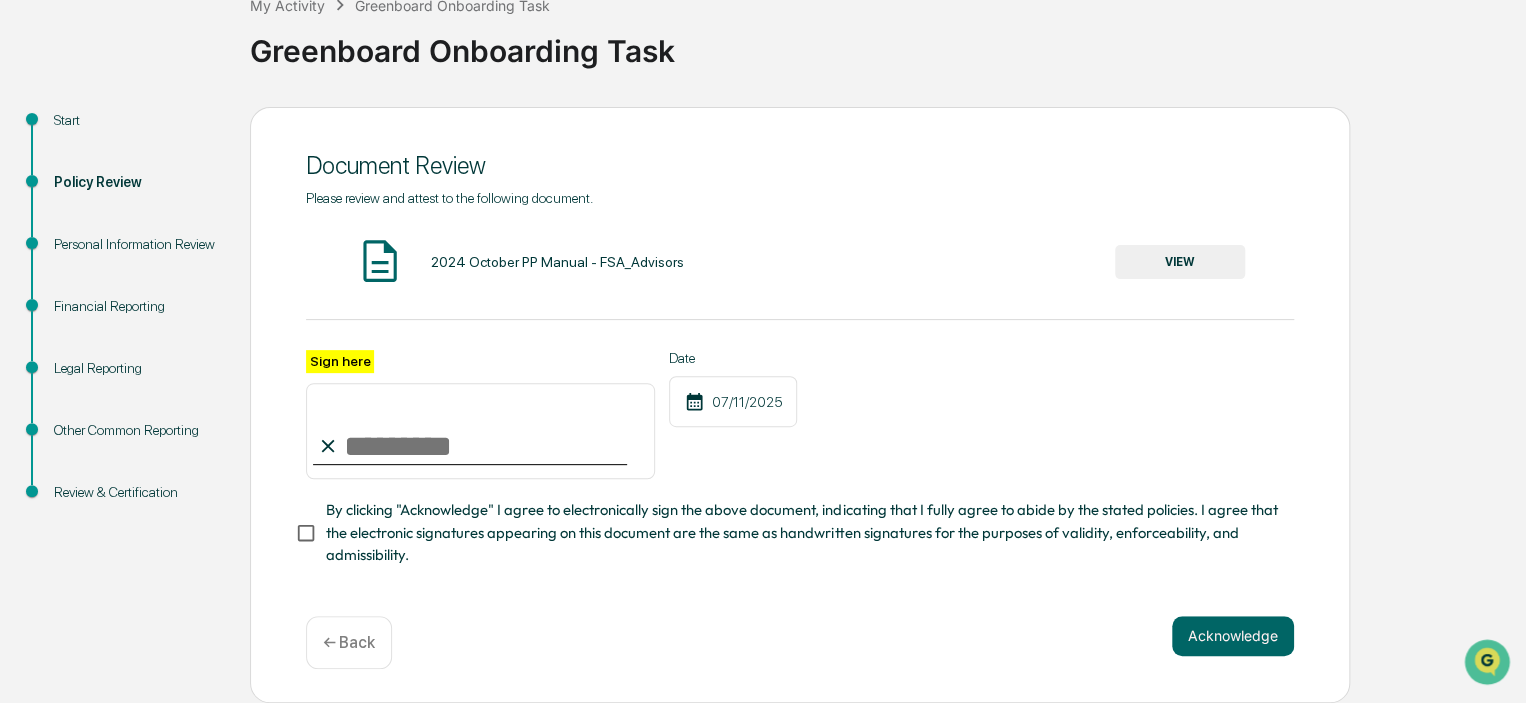 click on "Sign here" at bounding box center [480, 431] 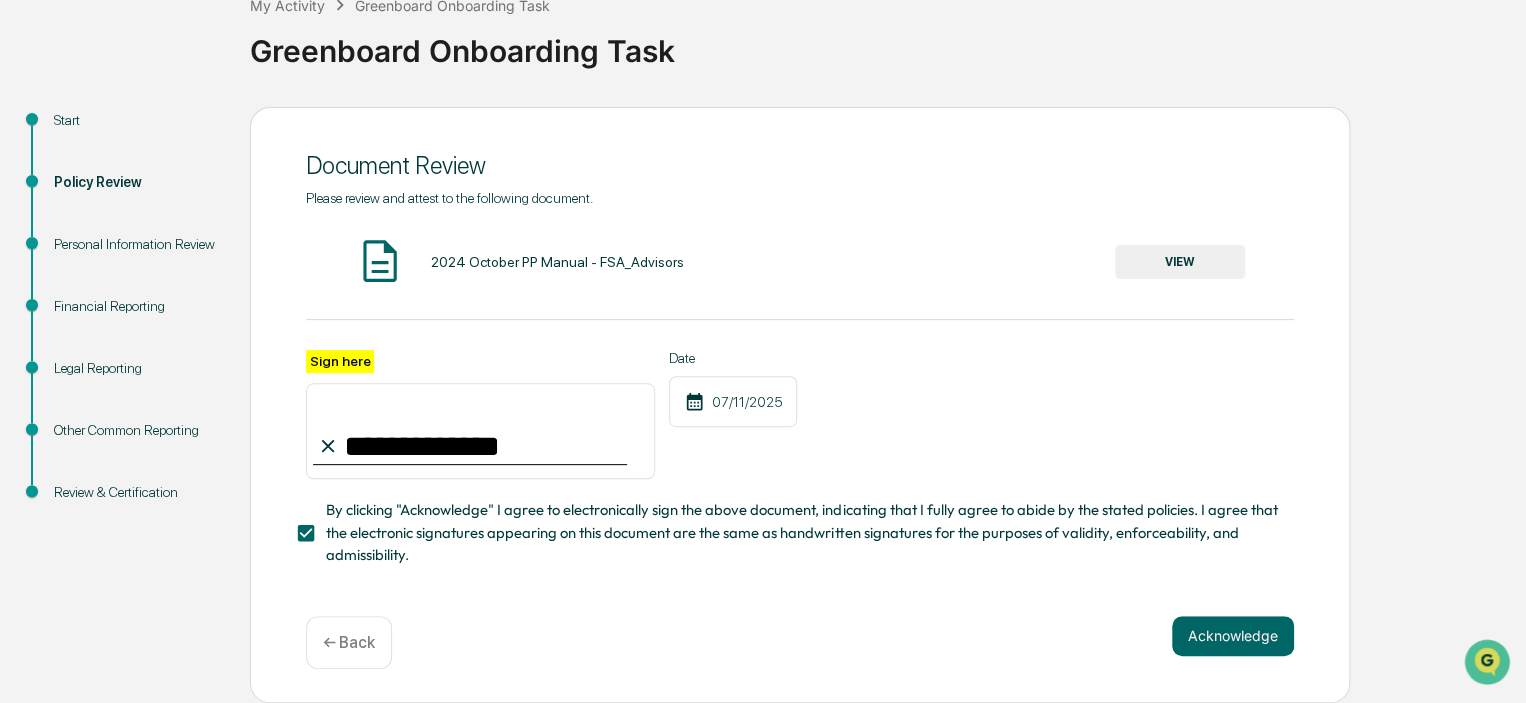 click on "Acknowledge" at bounding box center (1233, 636) 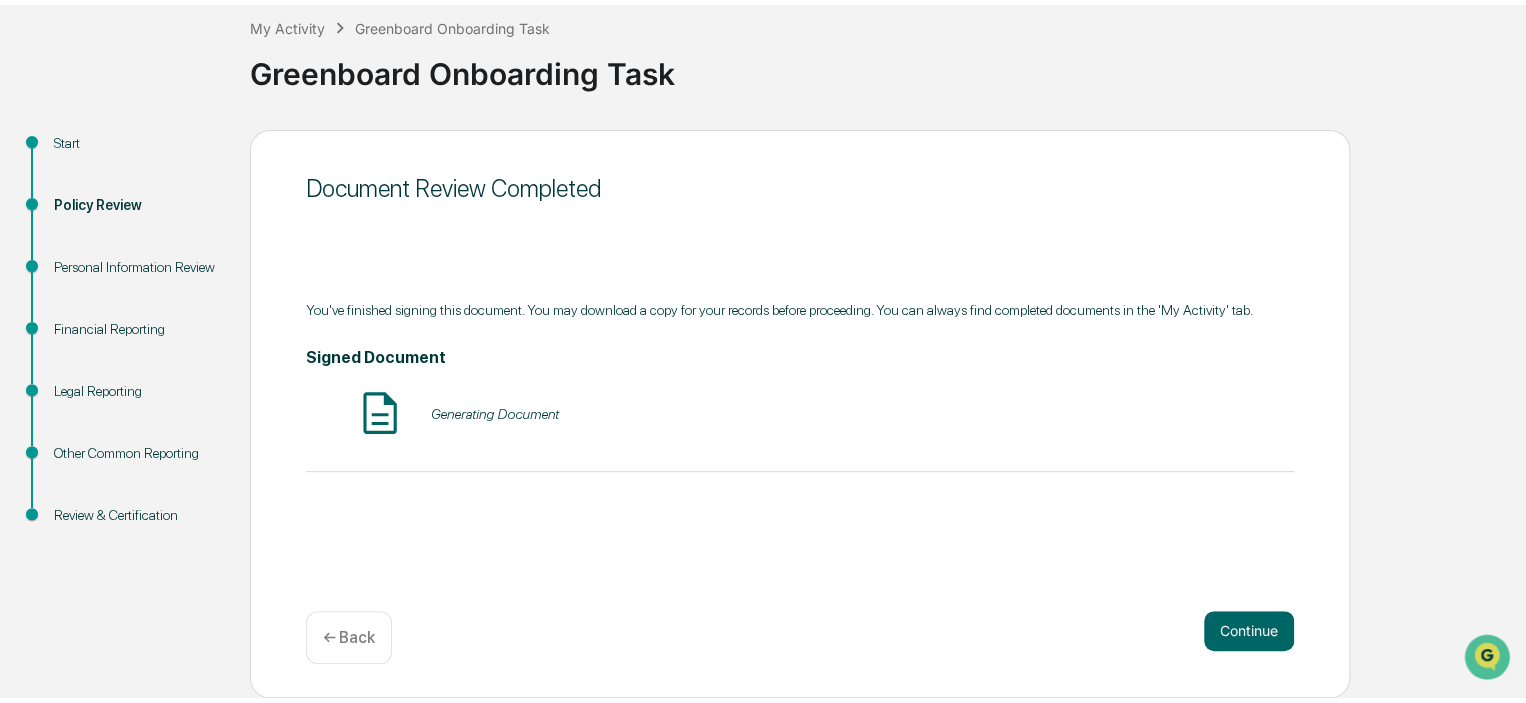 scroll, scrollTop: 101, scrollLeft: 0, axis: vertical 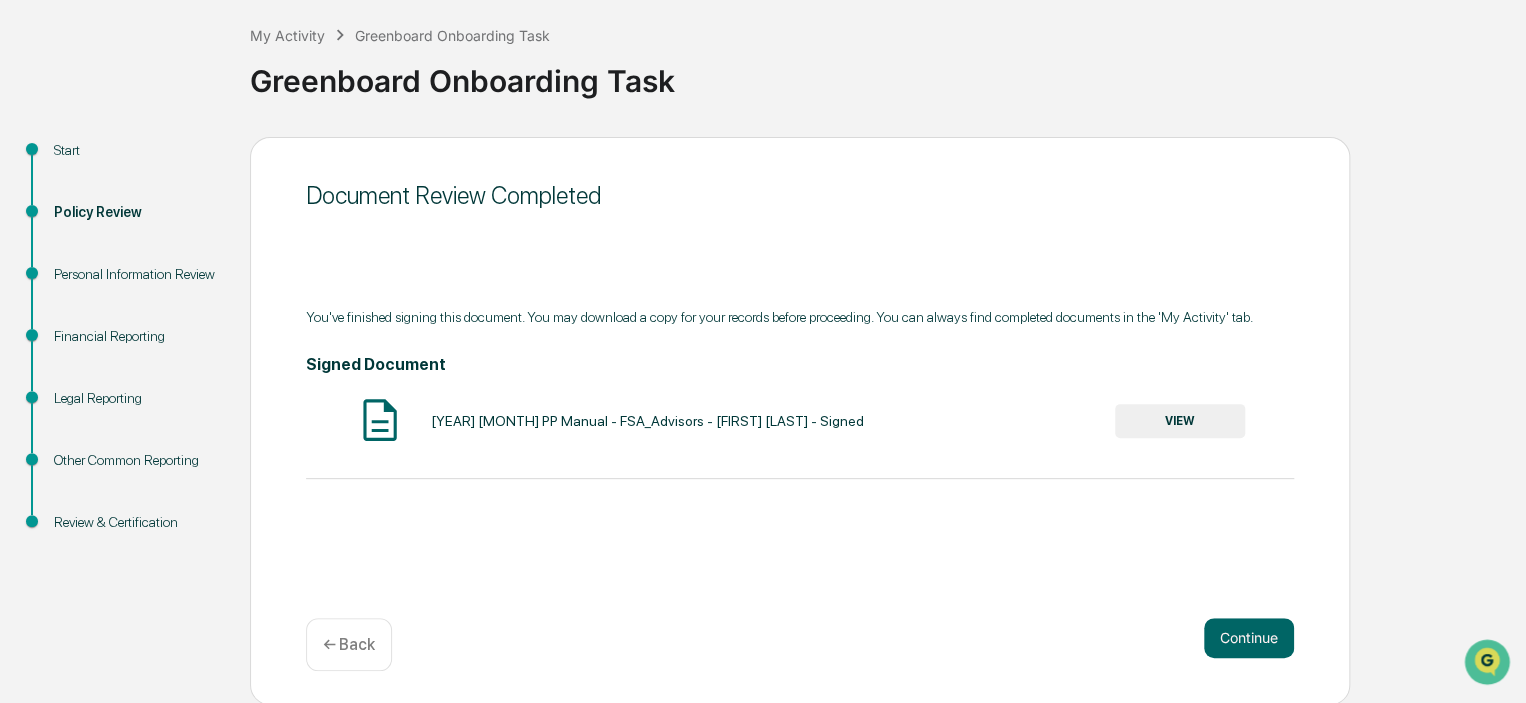 click on "VIEW" at bounding box center (1180, 421) 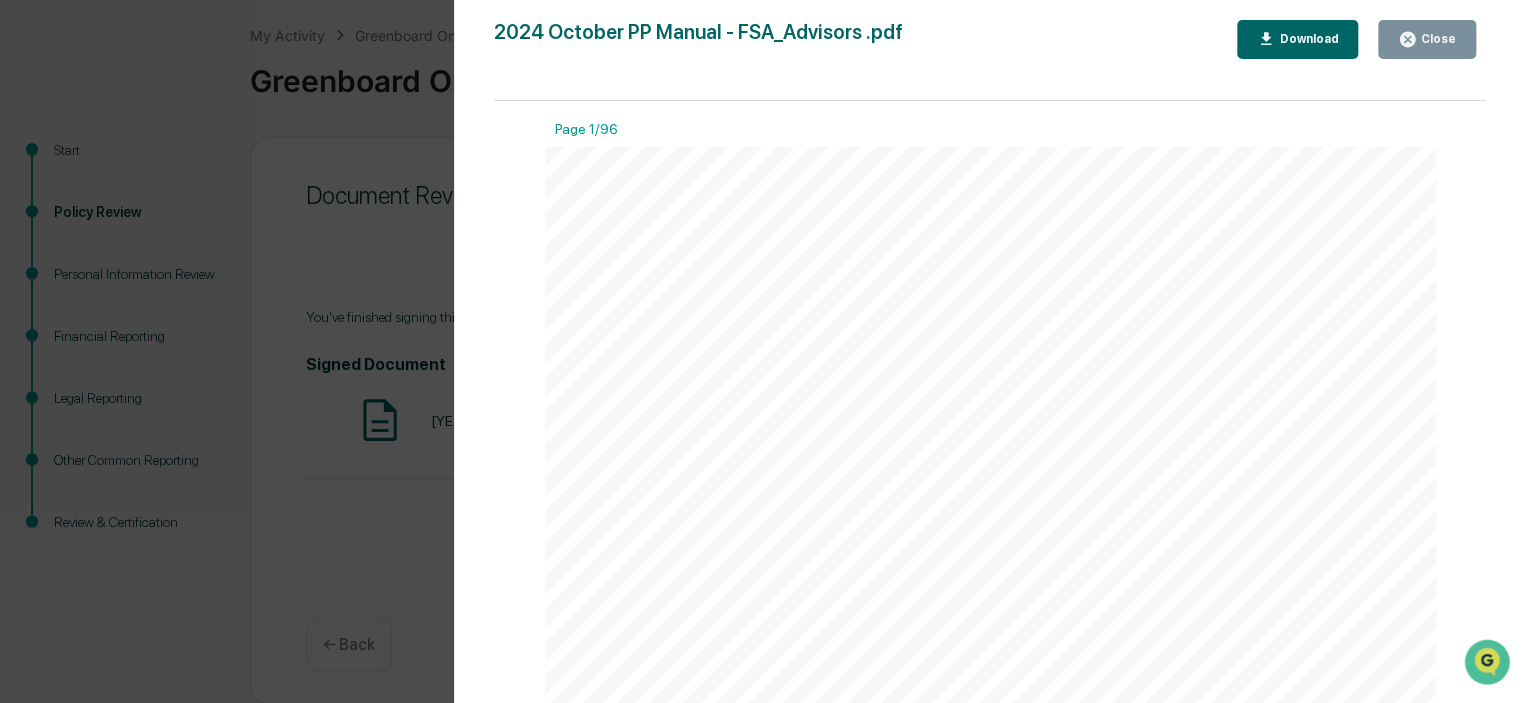 click on "Close" at bounding box center (1427, 39) 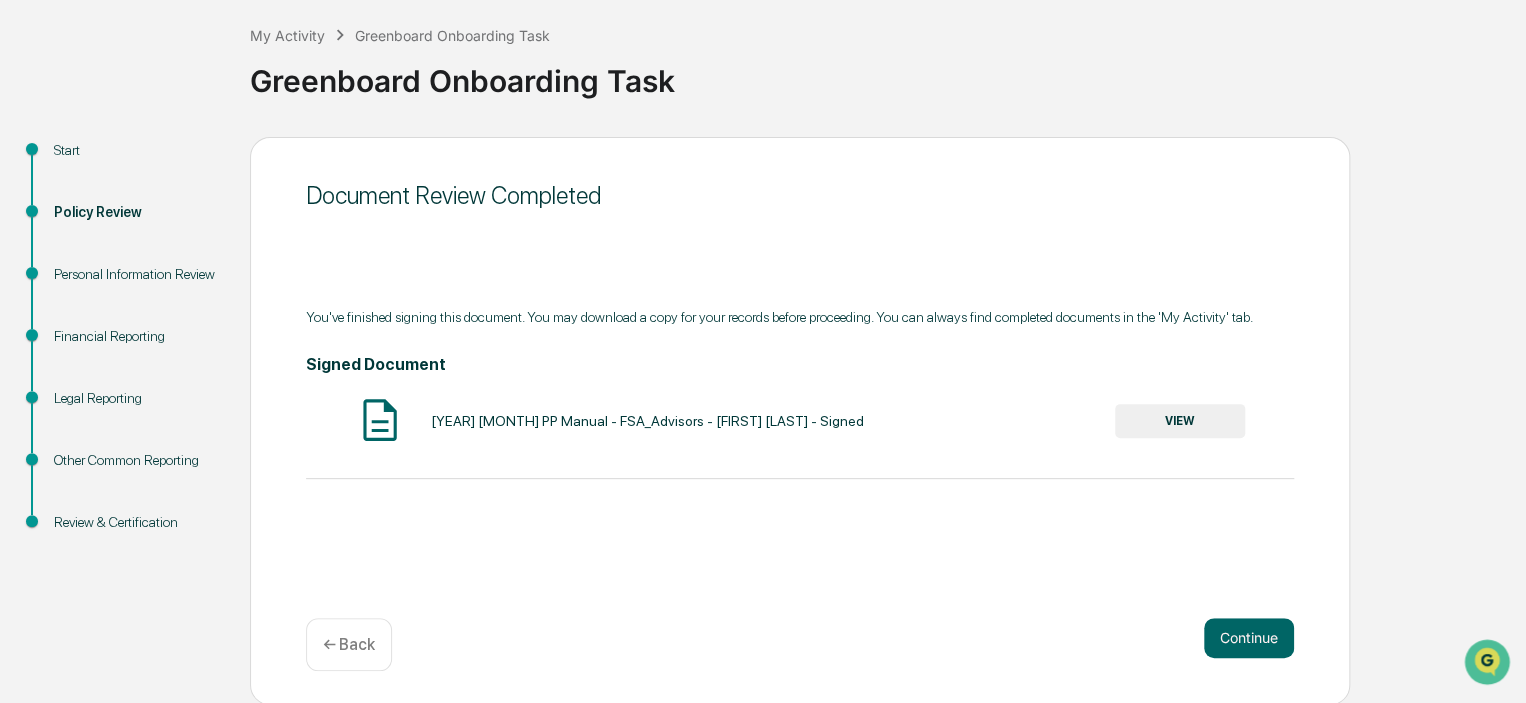 click on "Continue" at bounding box center (1249, 638) 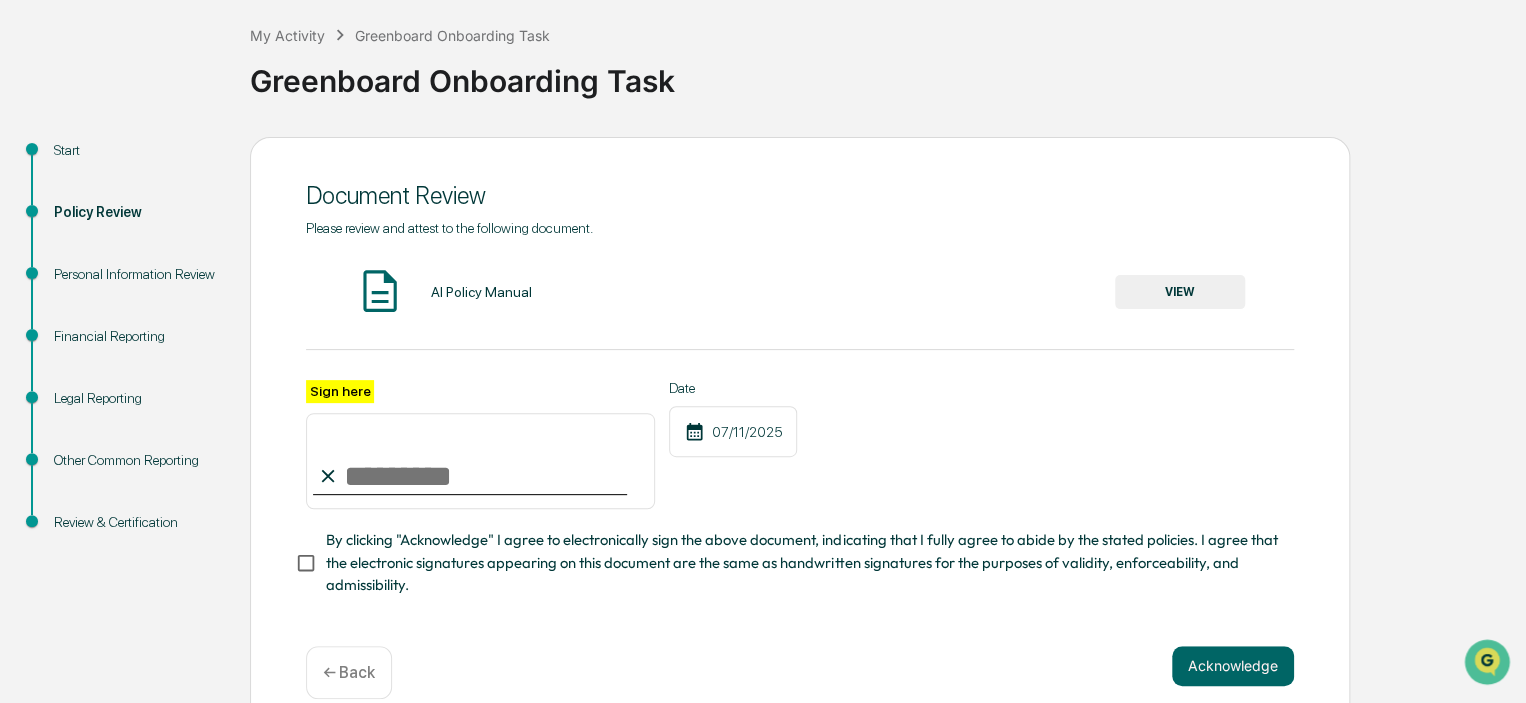 click on "Sign here" at bounding box center (480, 461) 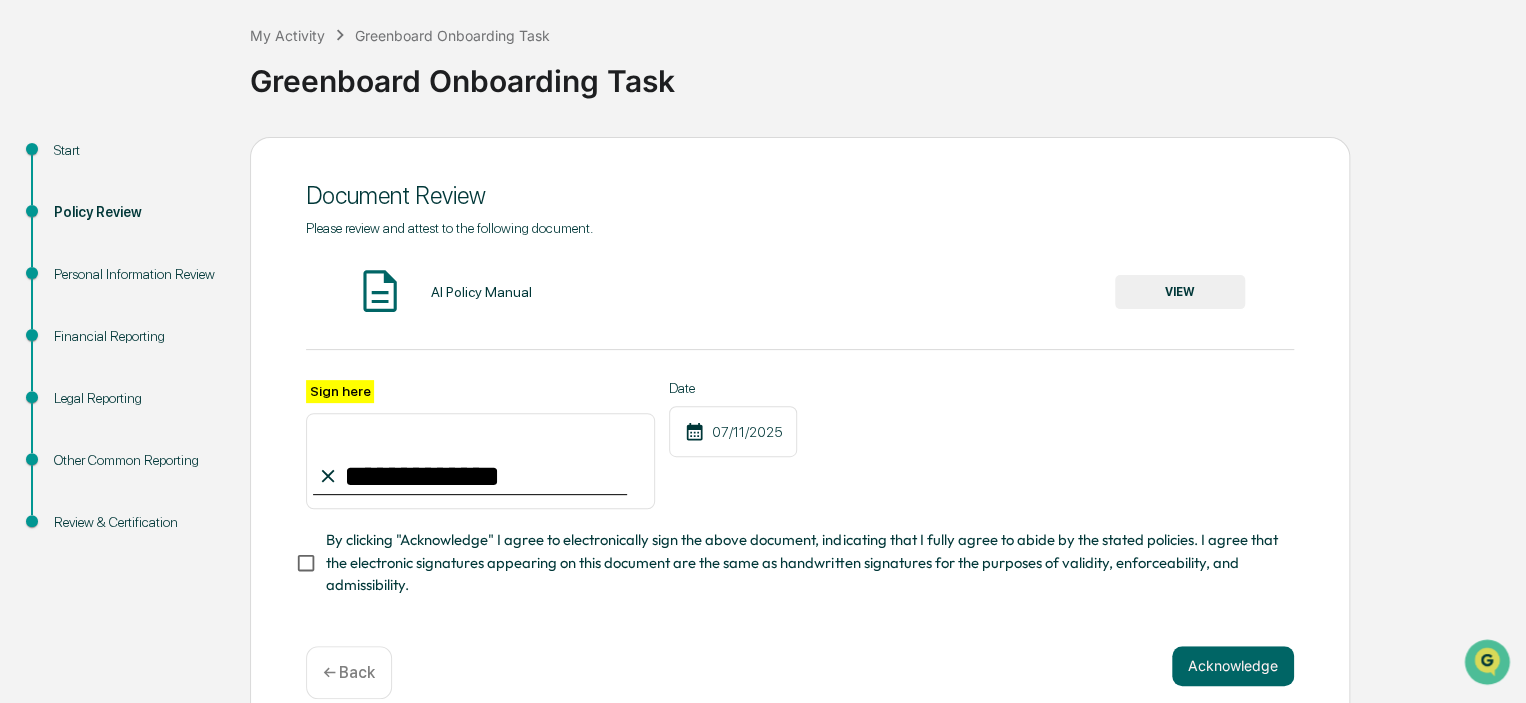 click on "VIEW" at bounding box center [1180, 292] 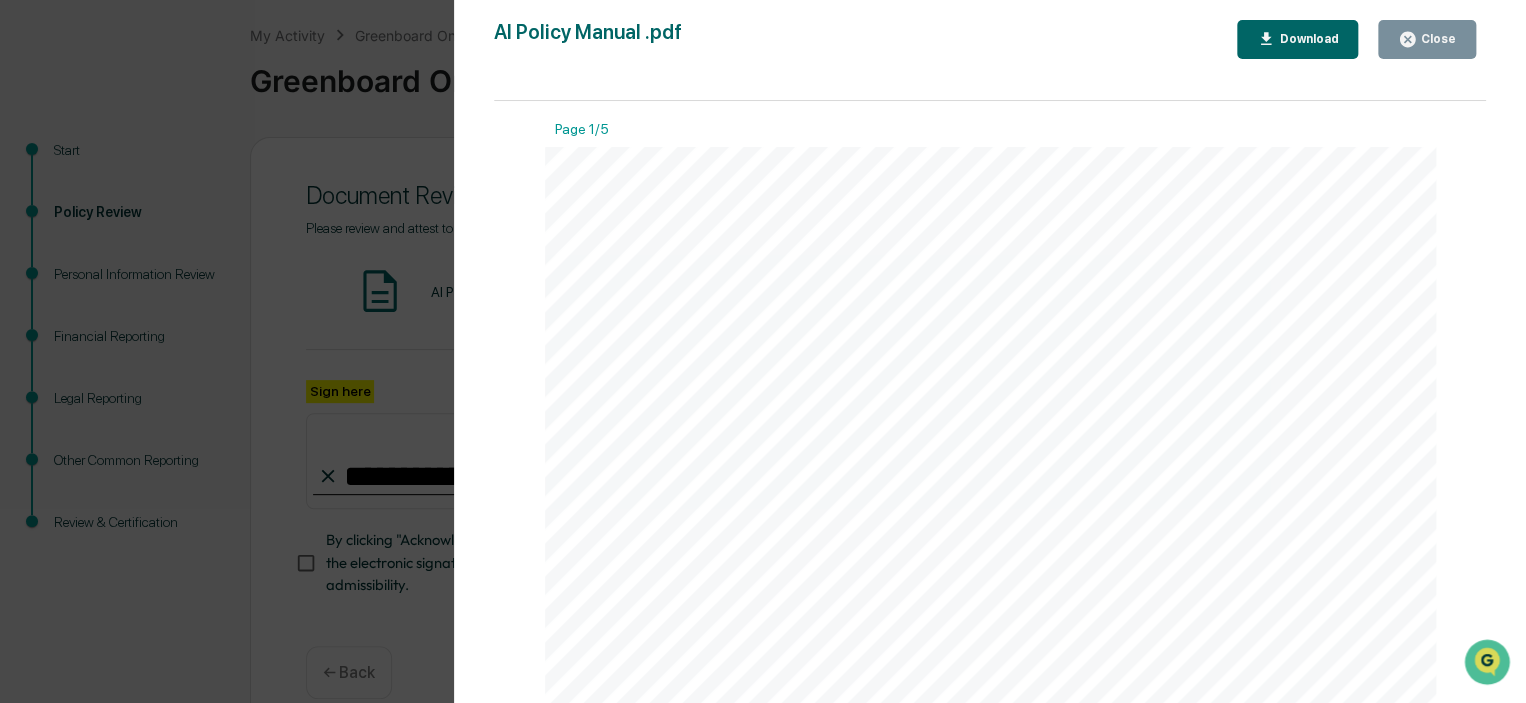 click on "Close" at bounding box center (1436, 39) 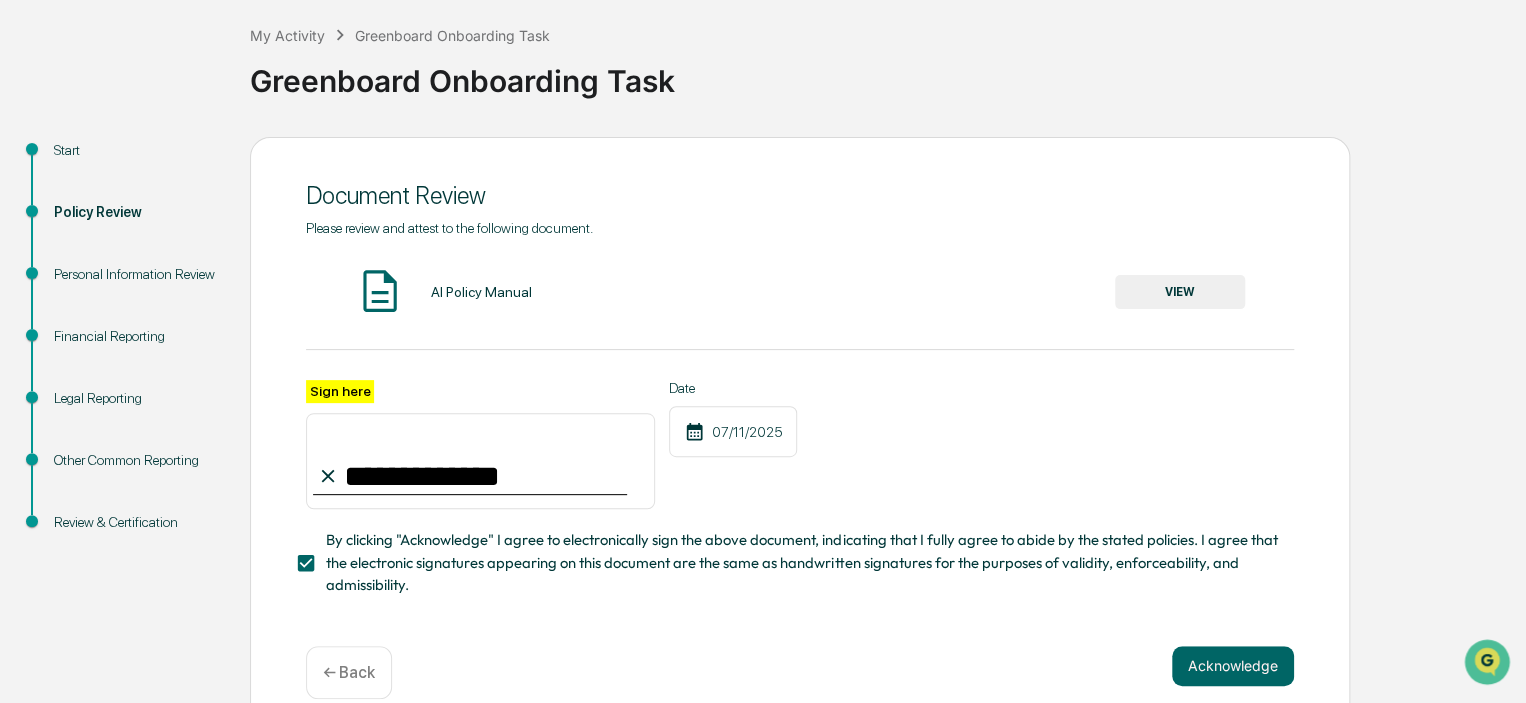 click on "Acknowledge" at bounding box center (1233, 666) 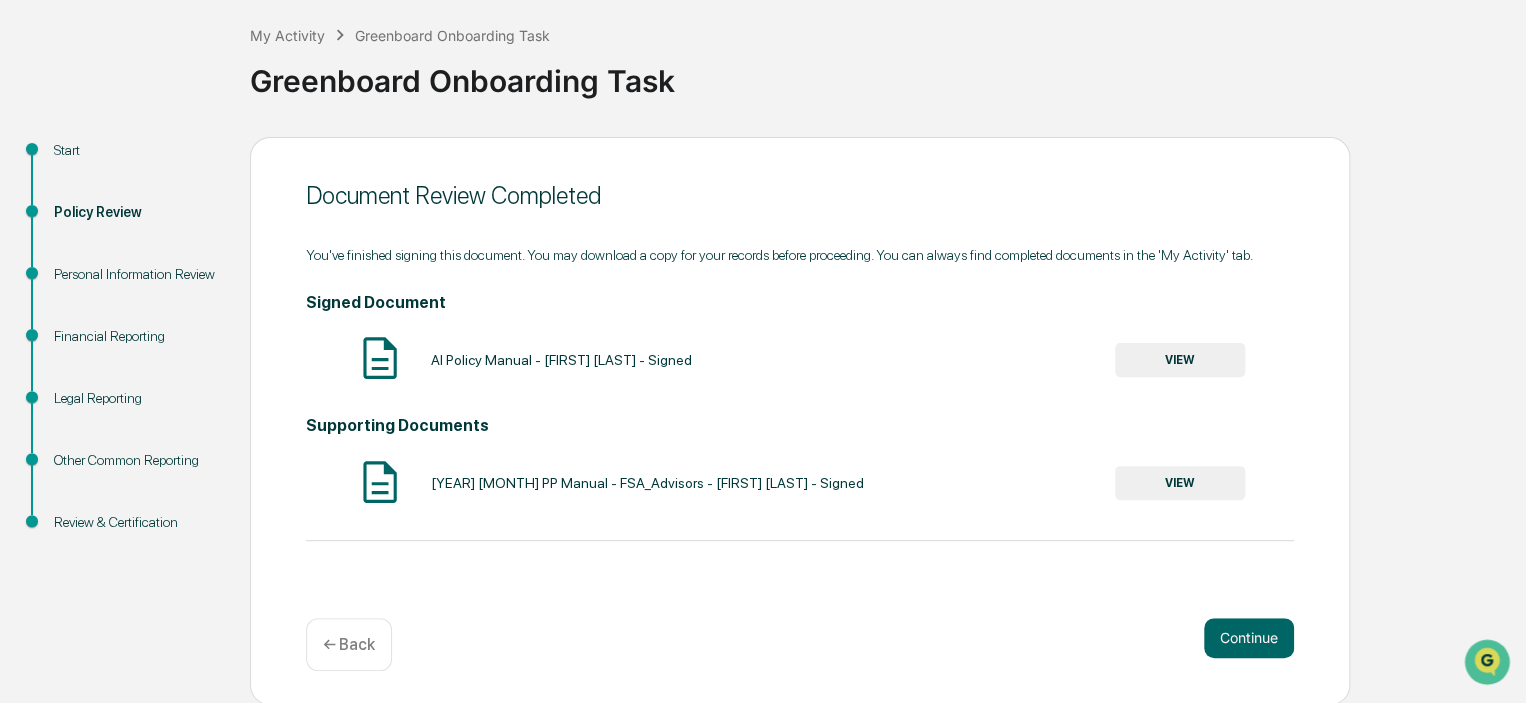 click on "VIEW" at bounding box center [1180, 360] 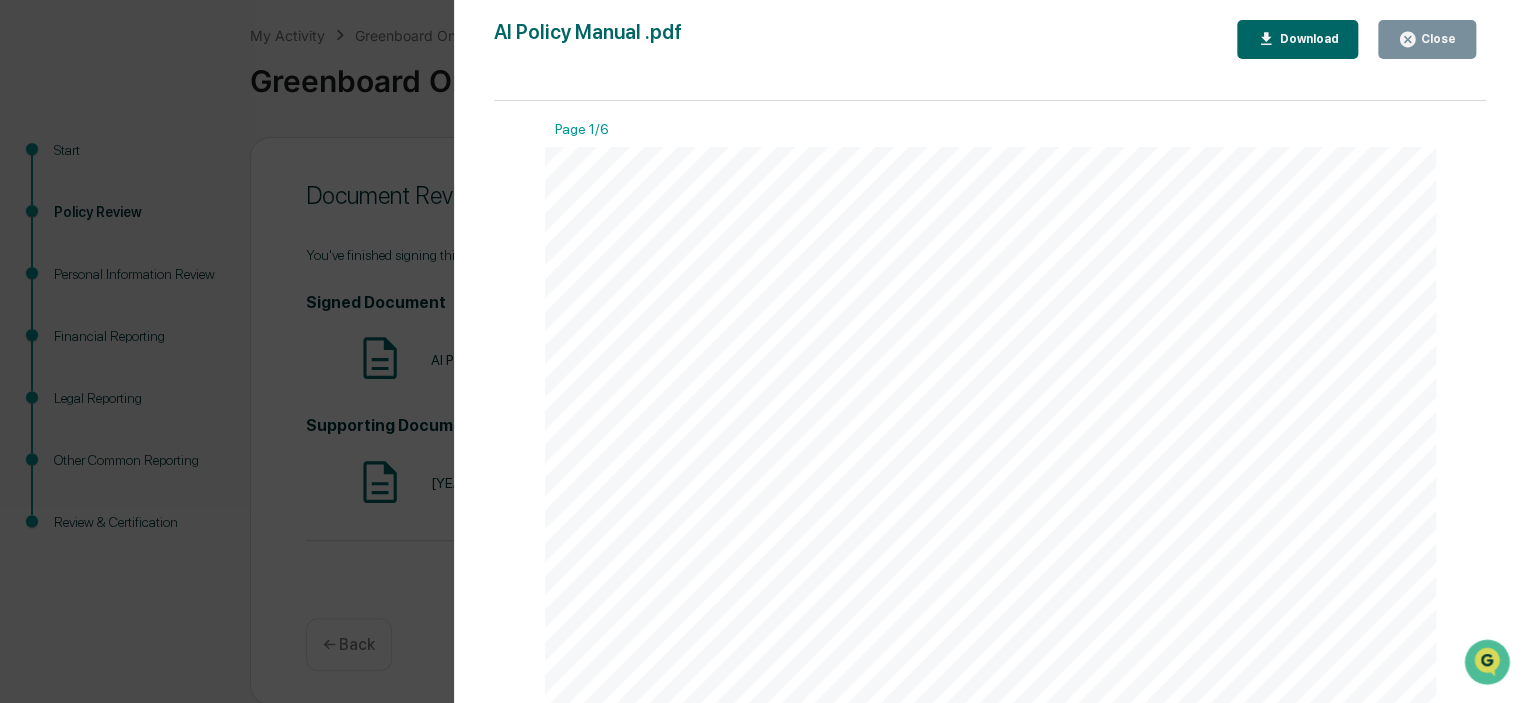 click on "Close" at bounding box center [1436, 39] 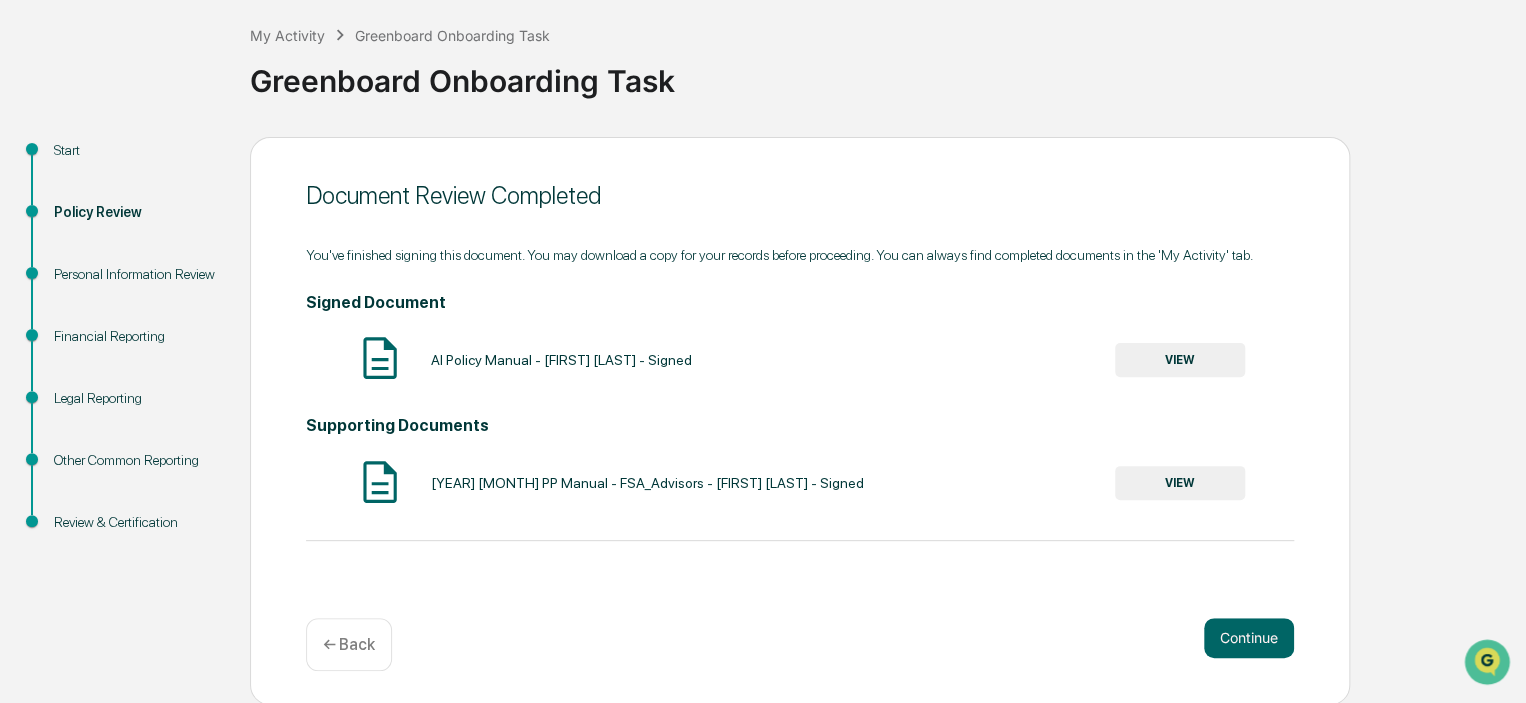 click on "VIEW" at bounding box center [1180, 483] 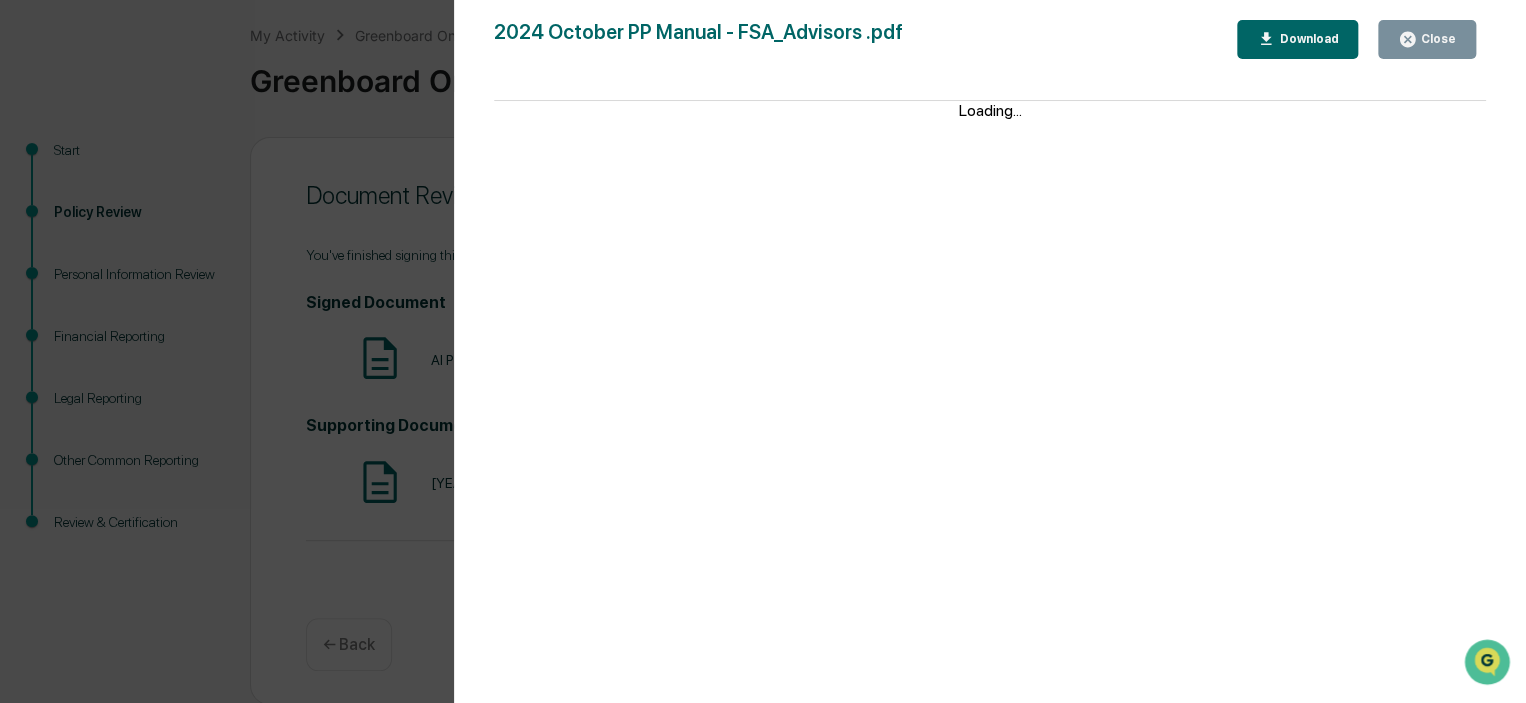 click on "Close" at bounding box center [1427, 39] 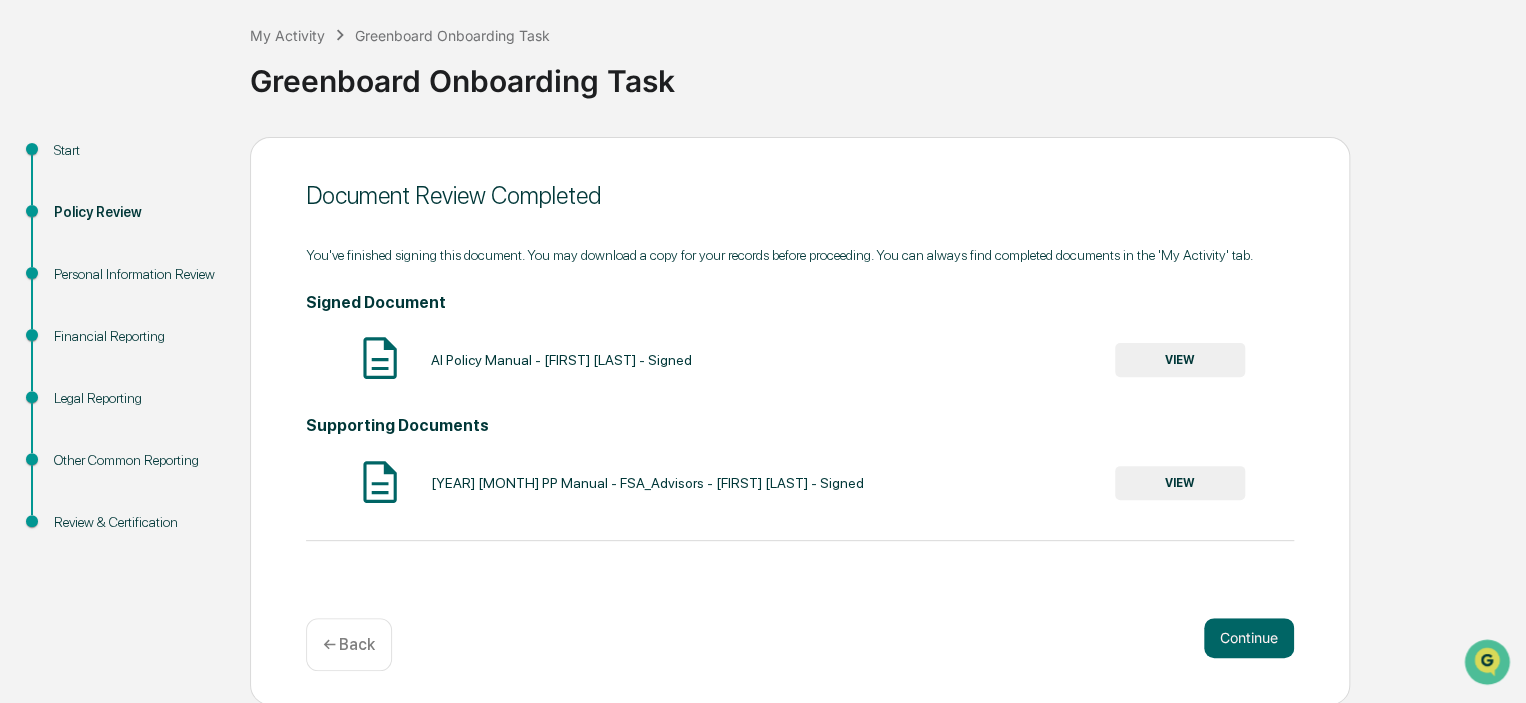 click on "Version History [DATE], [TIME] [FIRST] [LAST] [YEAR] [MONTH] PP Manual - FSA_Advisors .pdf   Close   Download" at bounding box center [763, 351] 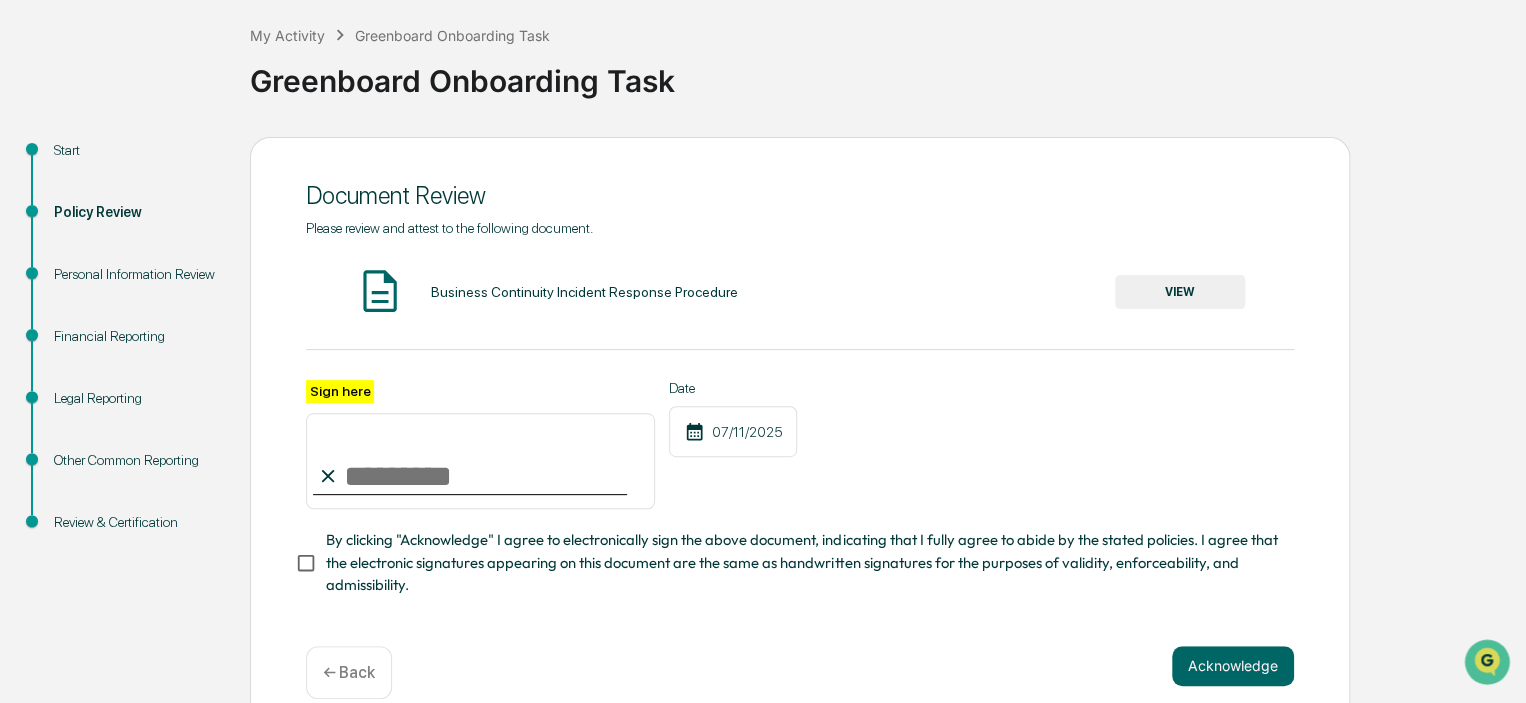 click on "Sign here" at bounding box center (480, 461) 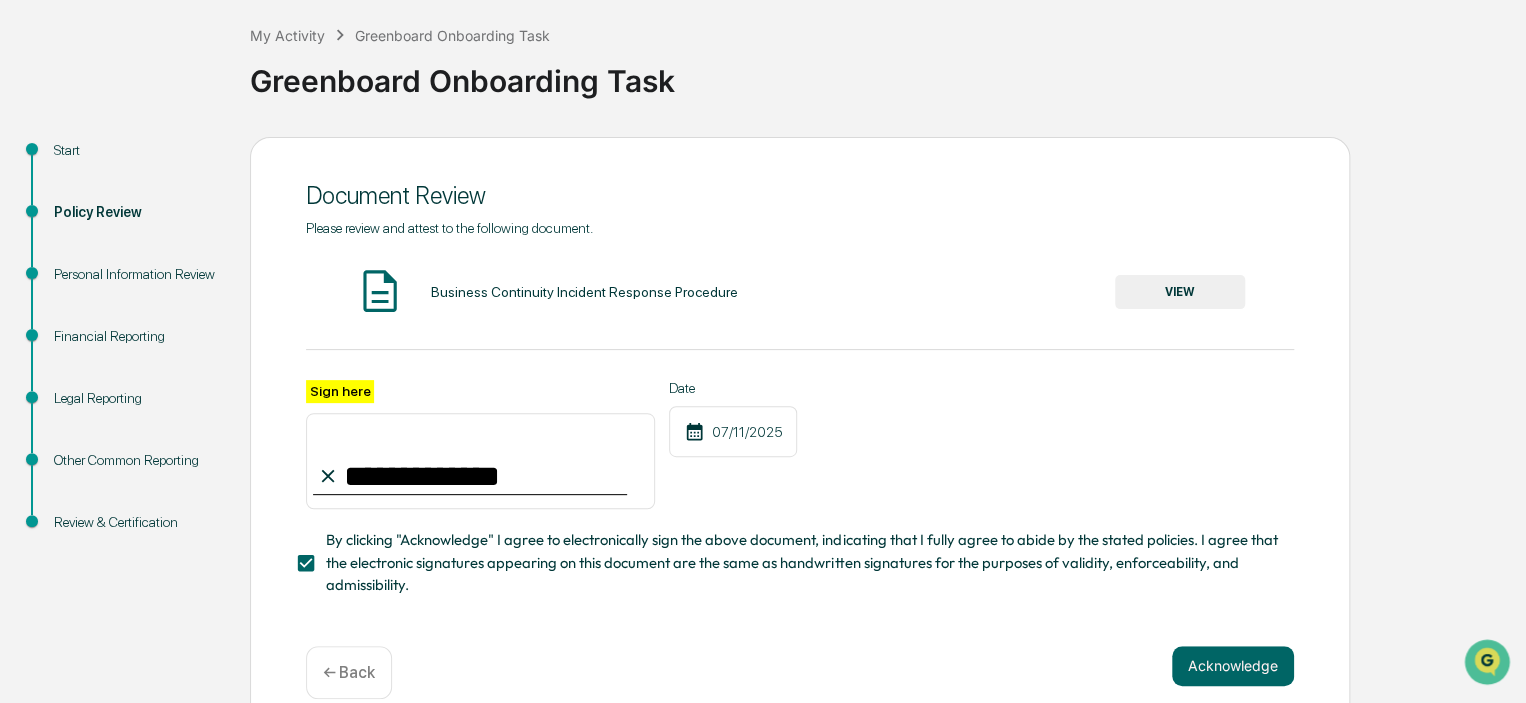 click on "Acknowledge" at bounding box center [1233, 666] 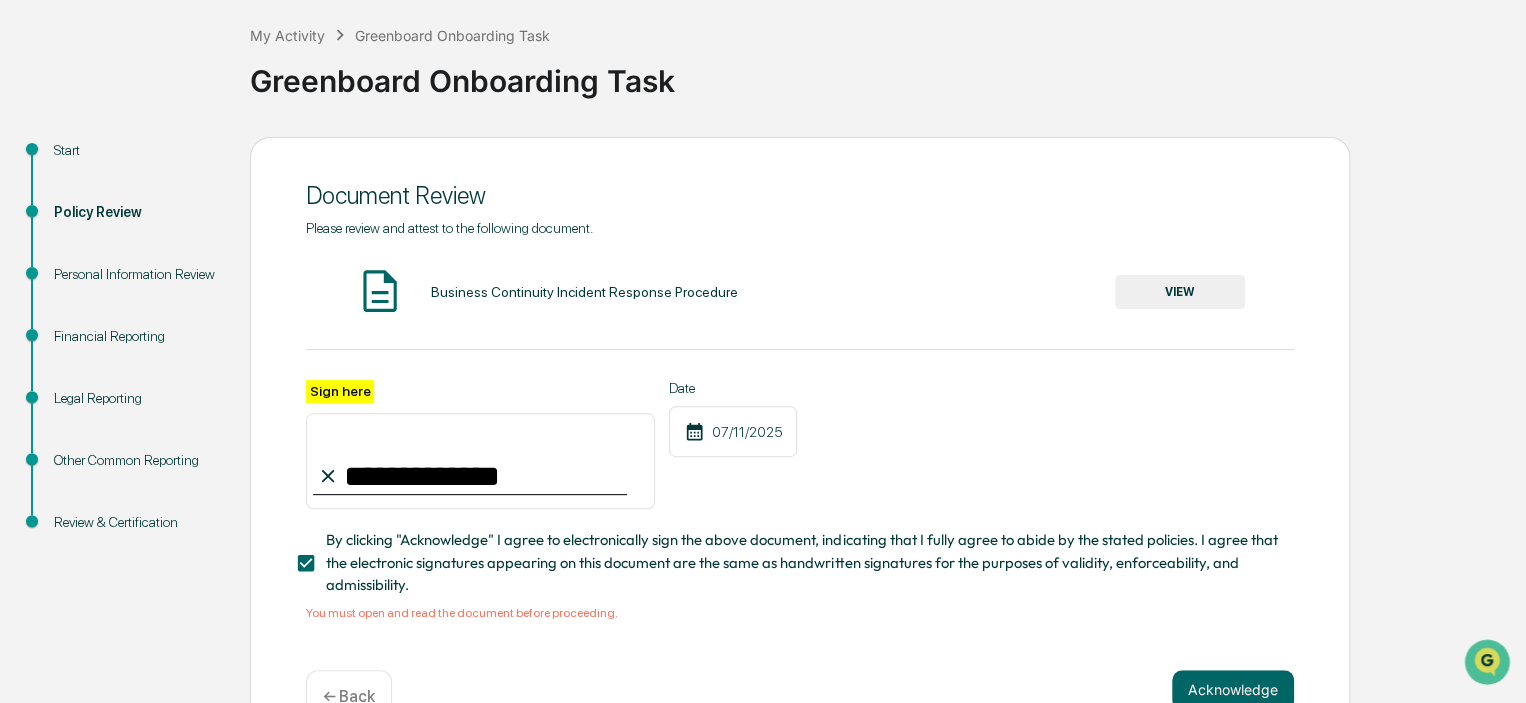 click on "VIEW" at bounding box center (1180, 292) 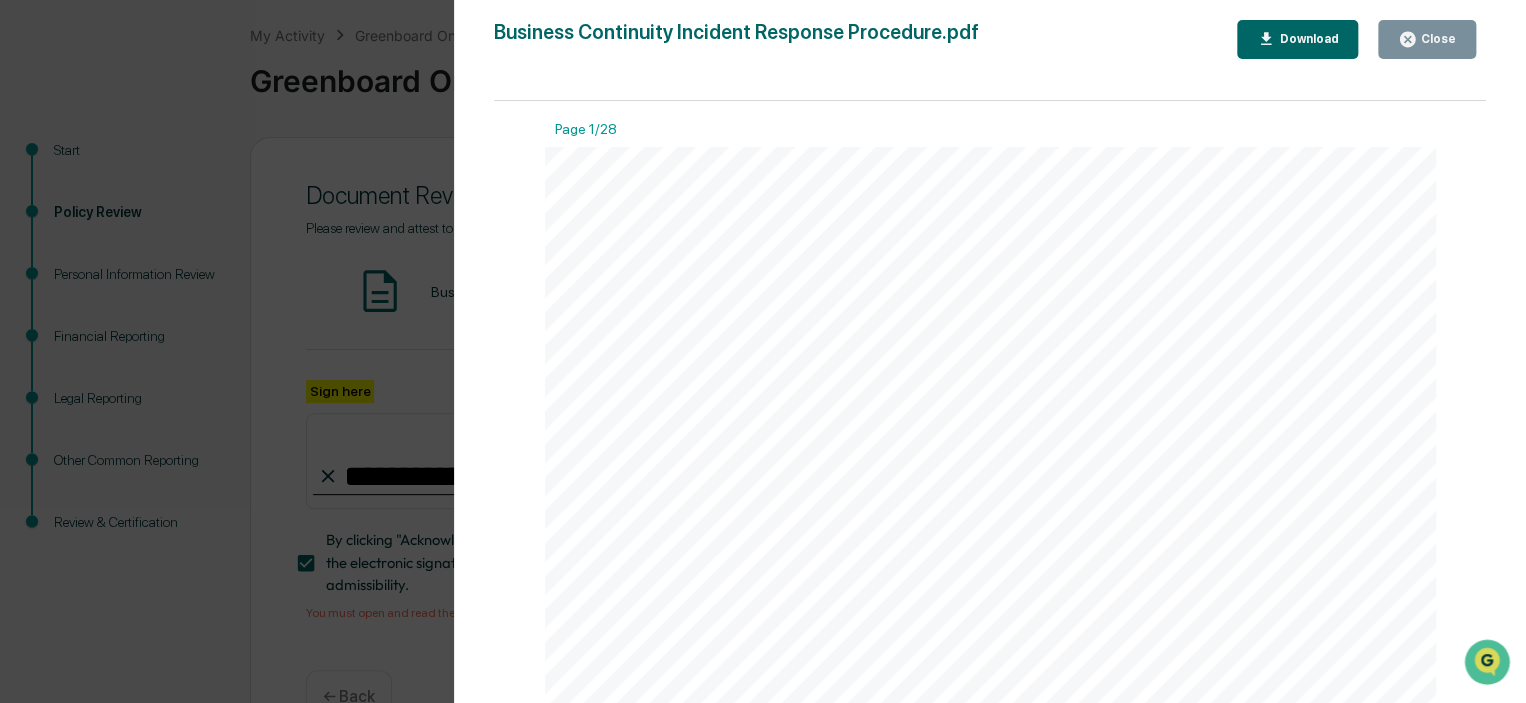 click on "Close" at bounding box center (1427, 39) 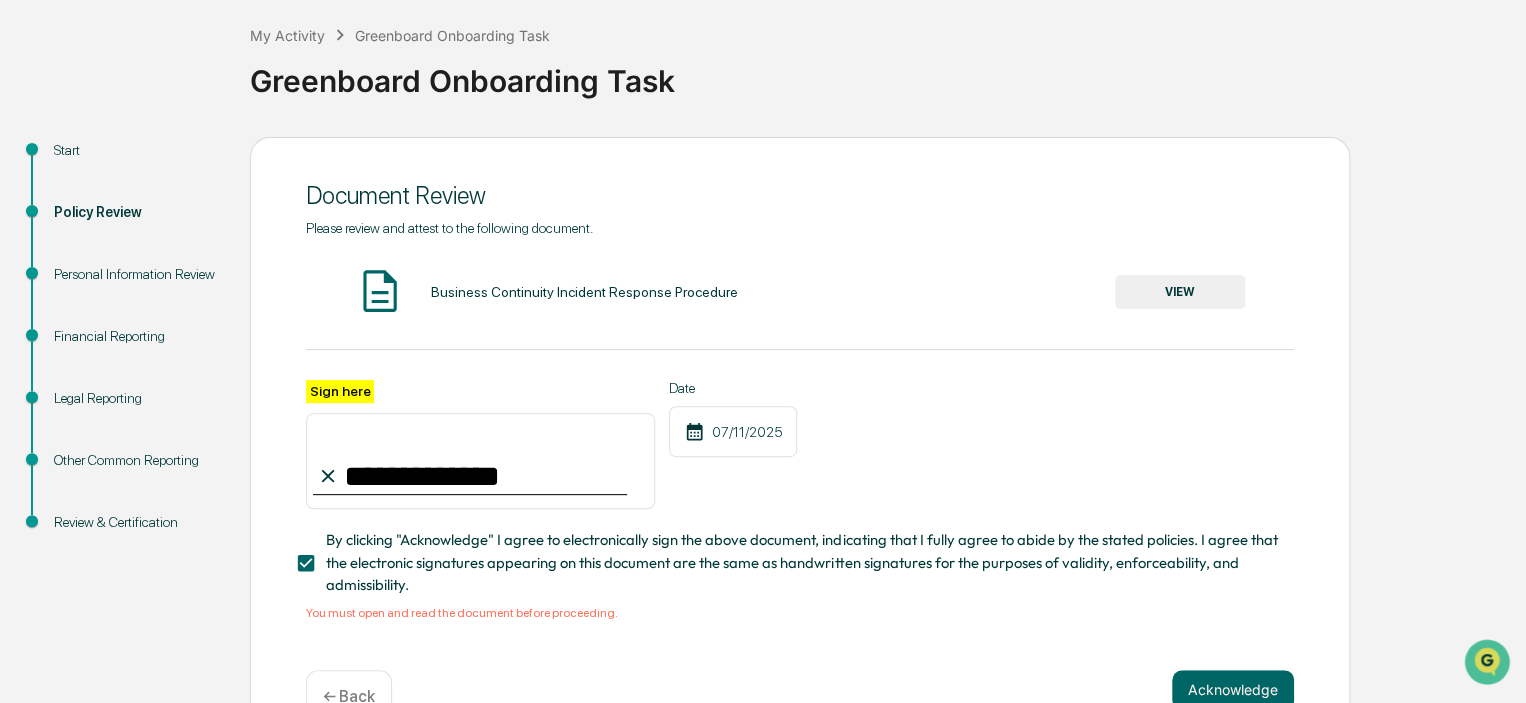click on "Acknowledge" at bounding box center [1233, 690] 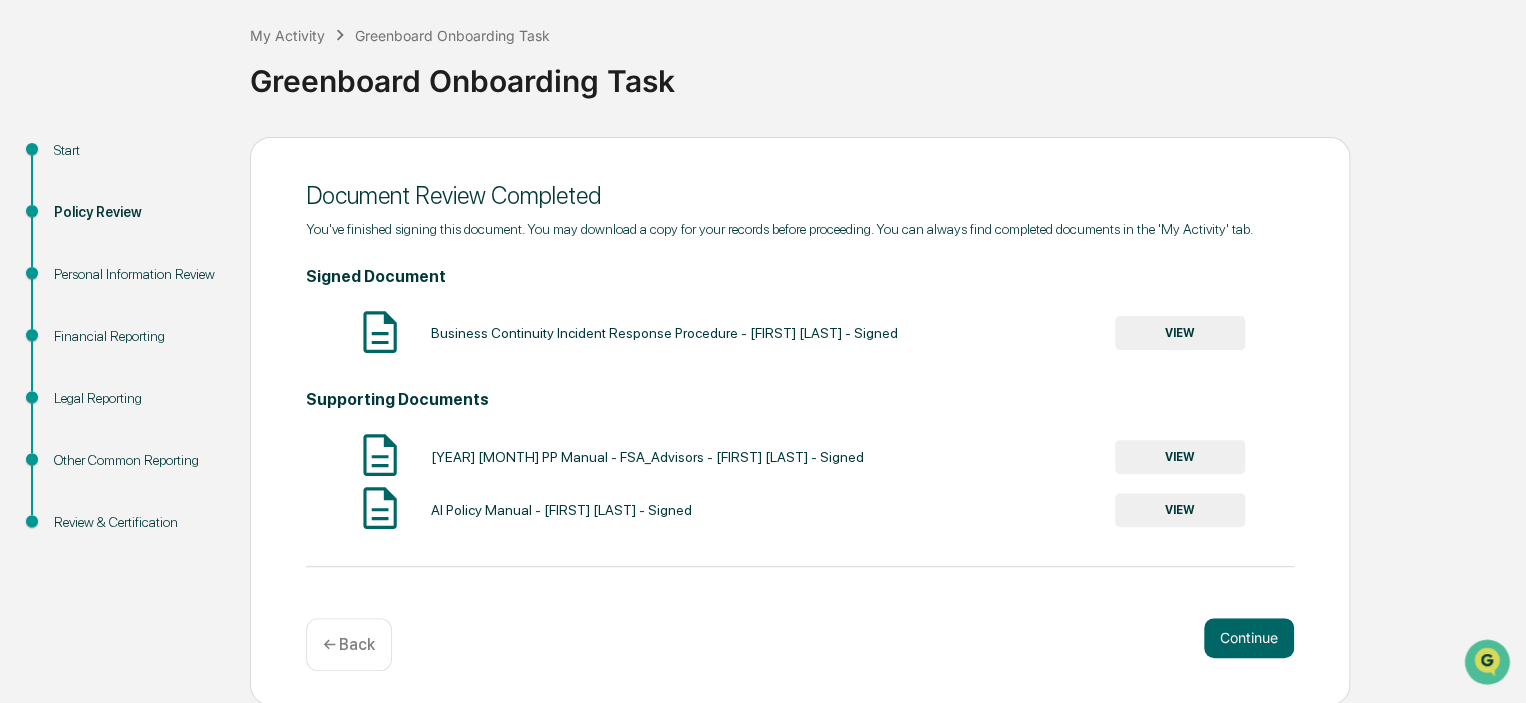 click on "VIEW" at bounding box center (1180, 333) 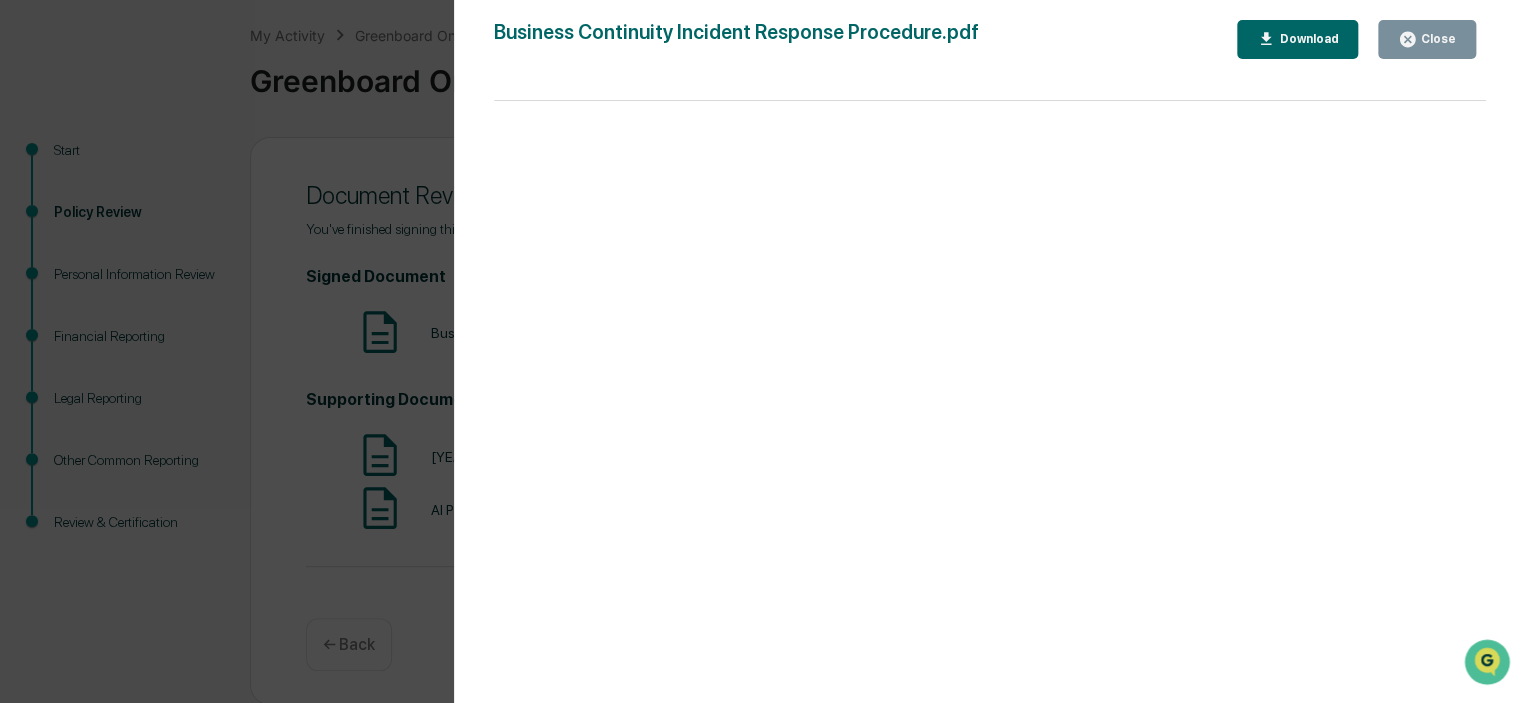 click on "Close" at bounding box center (1427, 39) 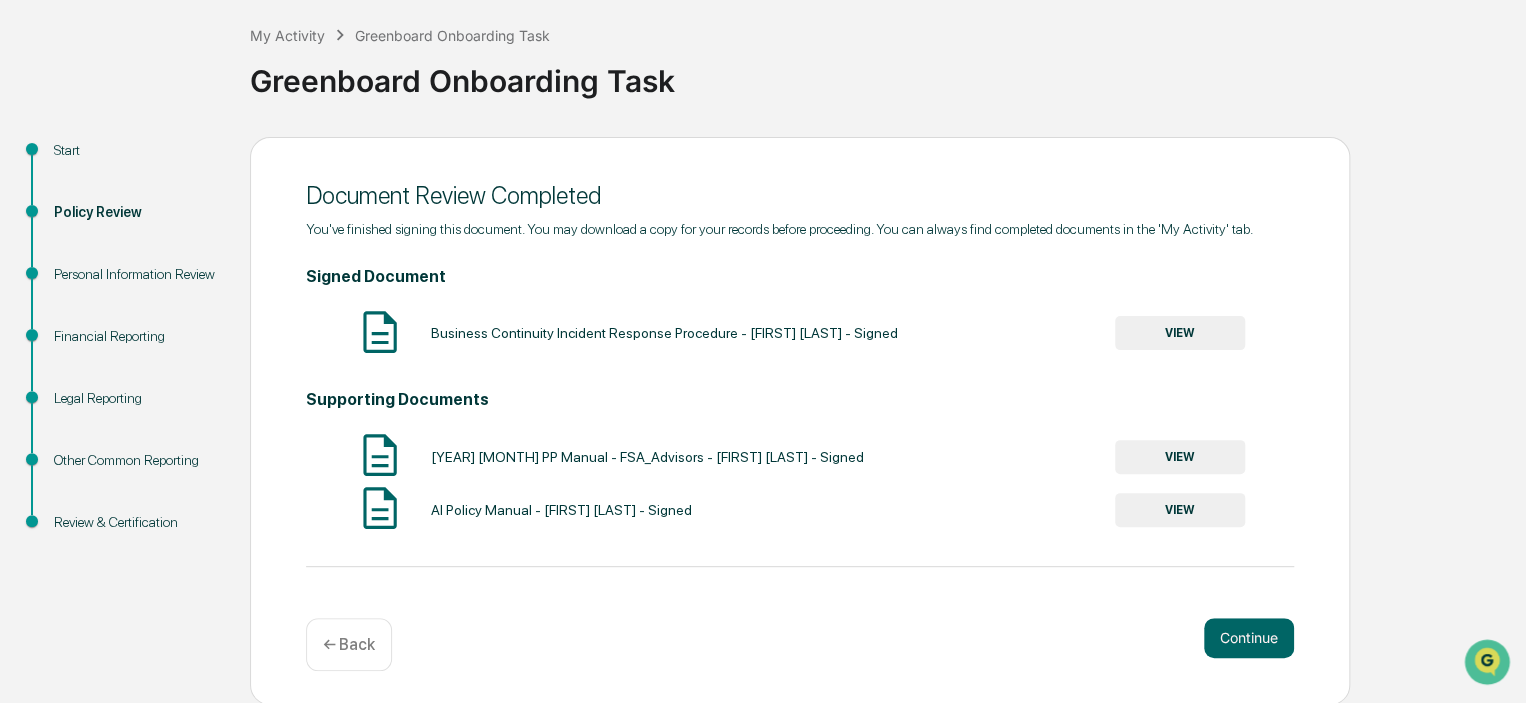 click on "VIEW" at bounding box center [1180, 457] 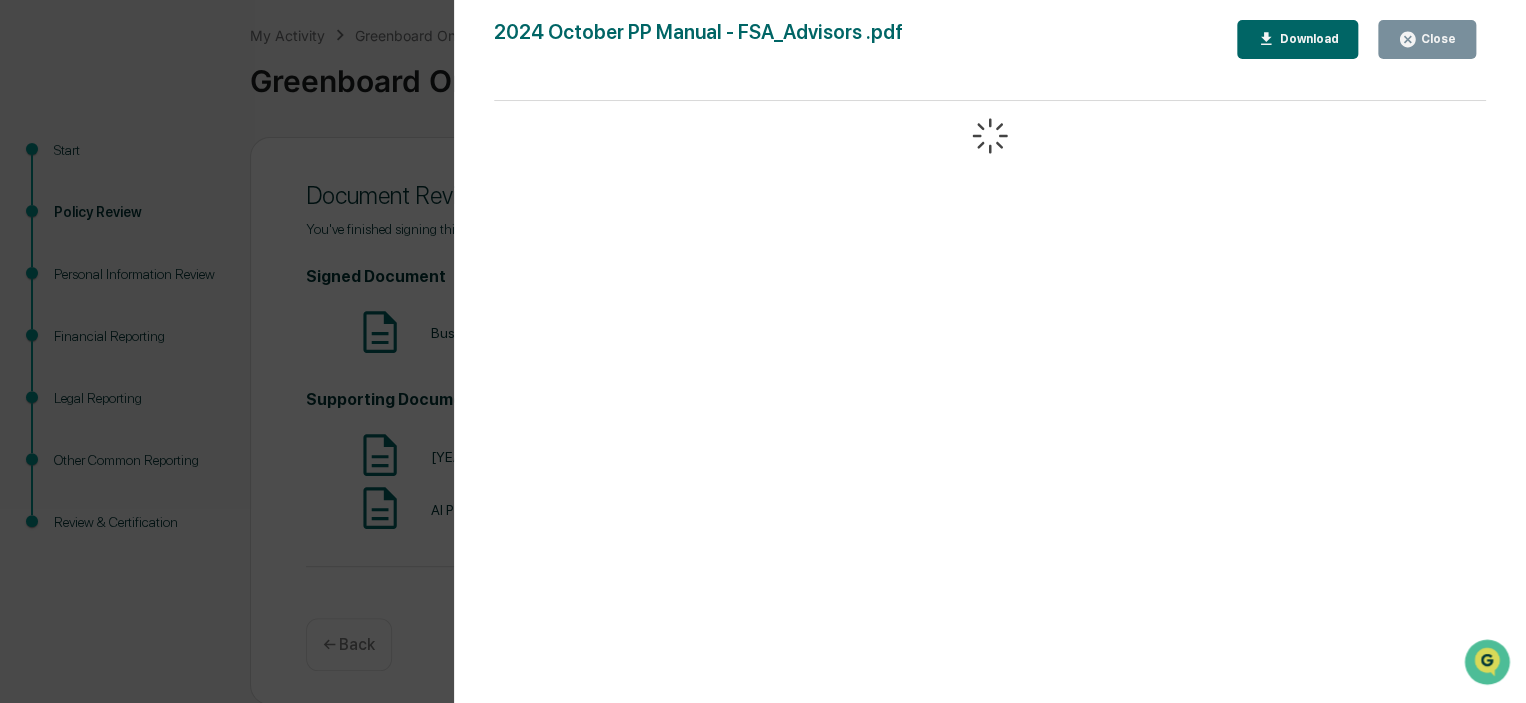 click on "Close" at bounding box center [1436, 39] 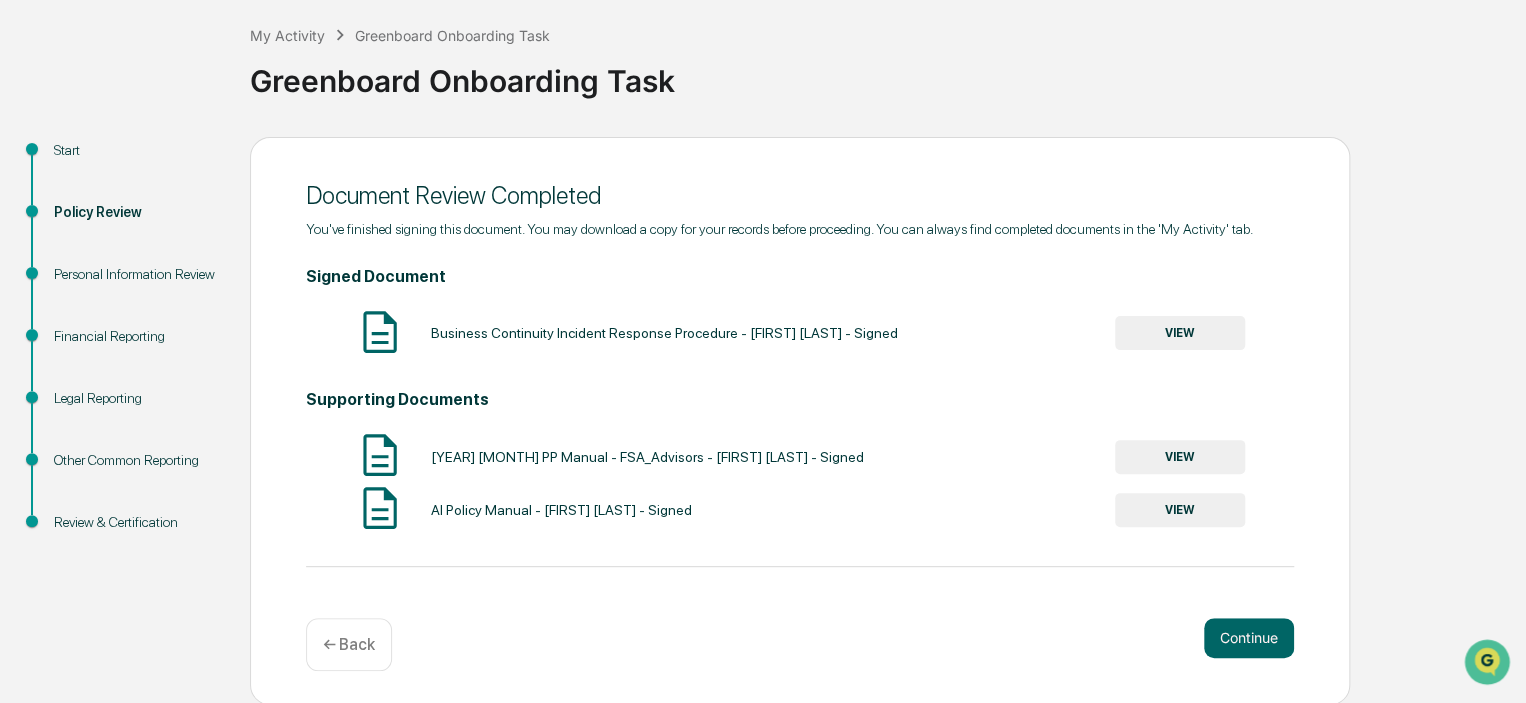 click on "VIEW" at bounding box center (1180, 510) 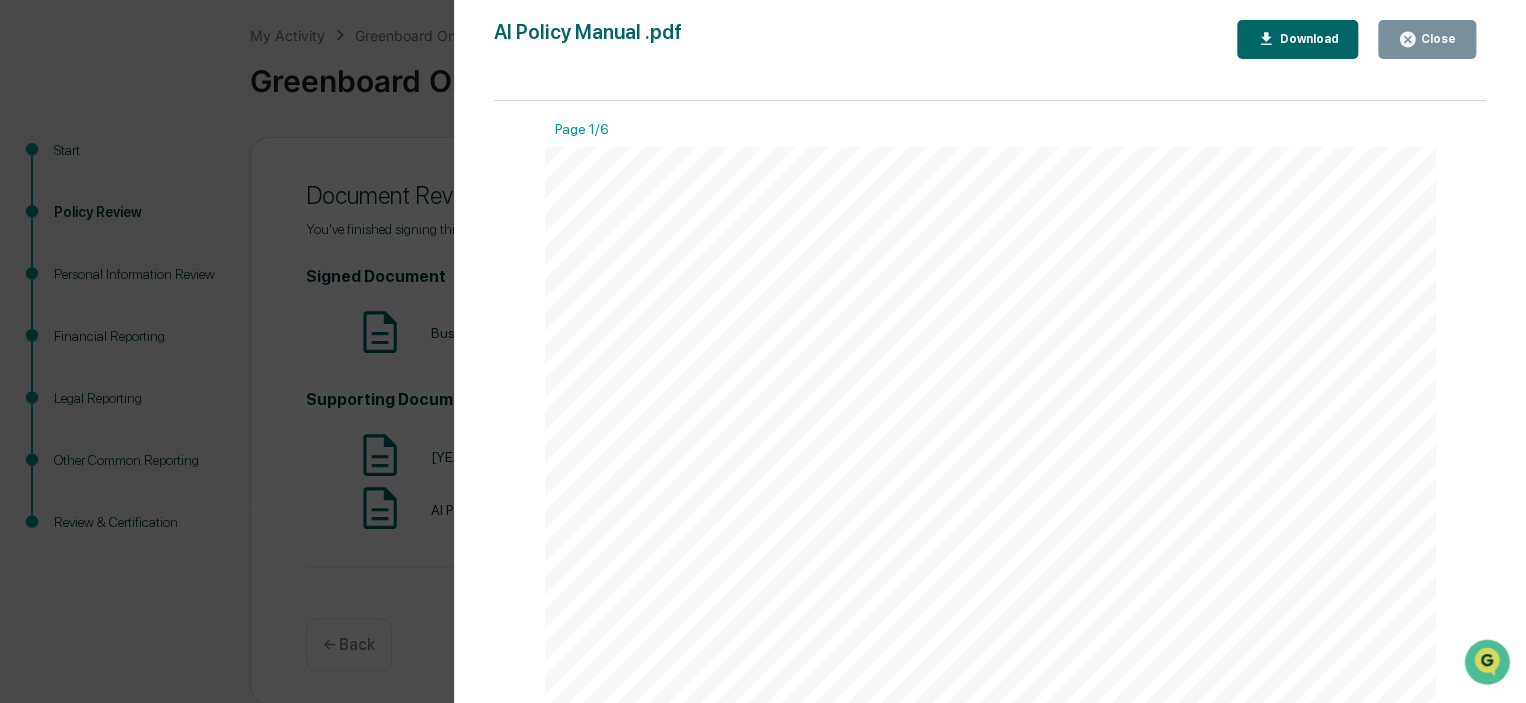 drag, startPoint x: 1415, startPoint y: 35, endPoint x: 1304, endPoint y: 213, distance: 209.77368 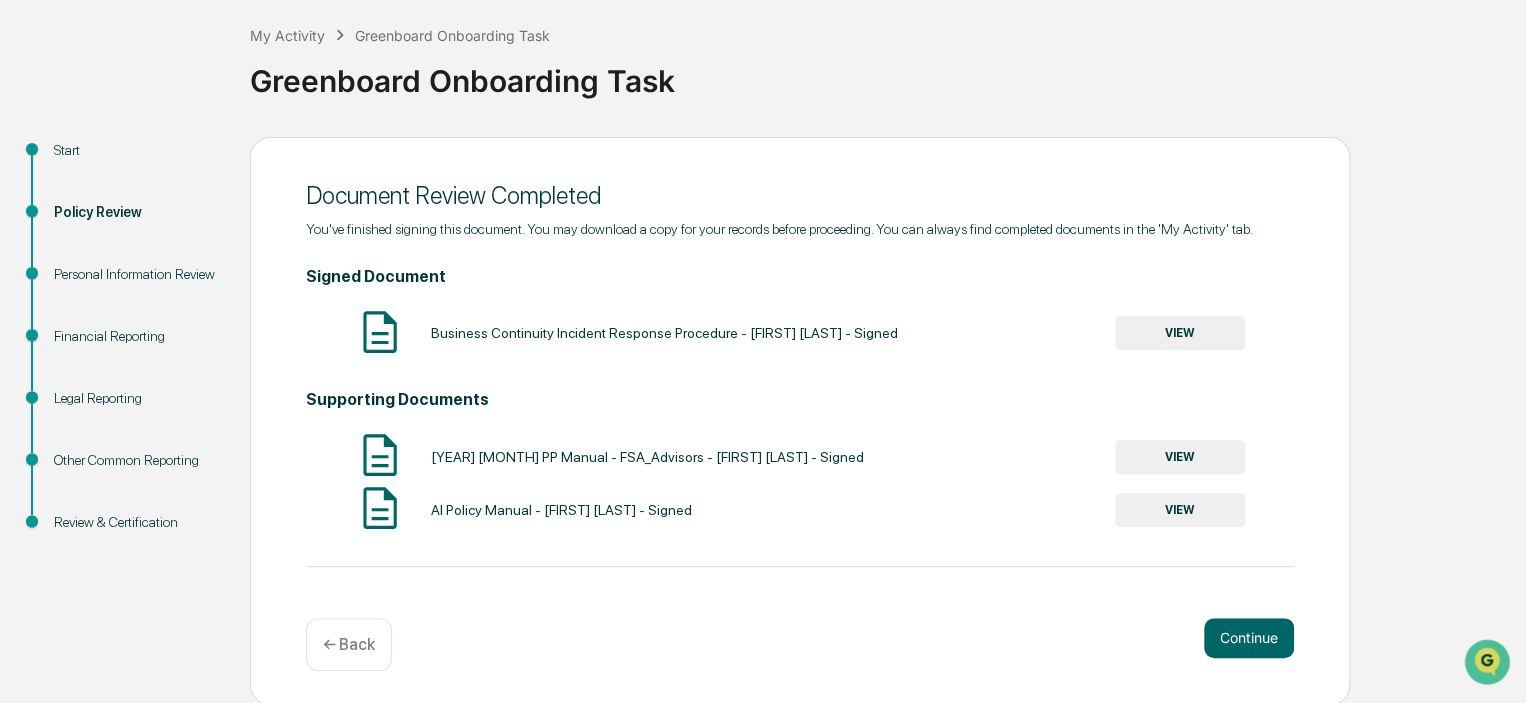 click on "Continue" at bounding box center [1249, 638] 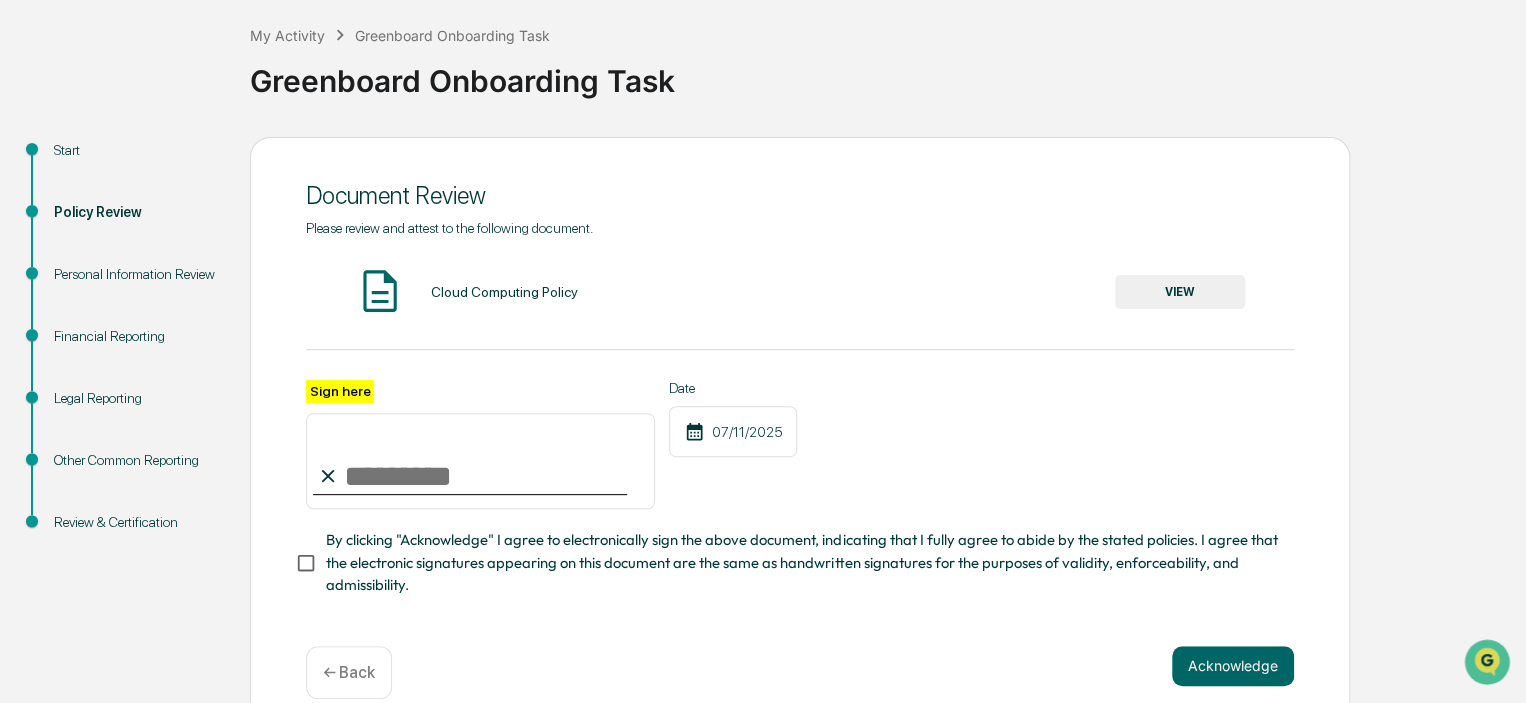 click on "VIEW" at bounding box center [1180, 292] 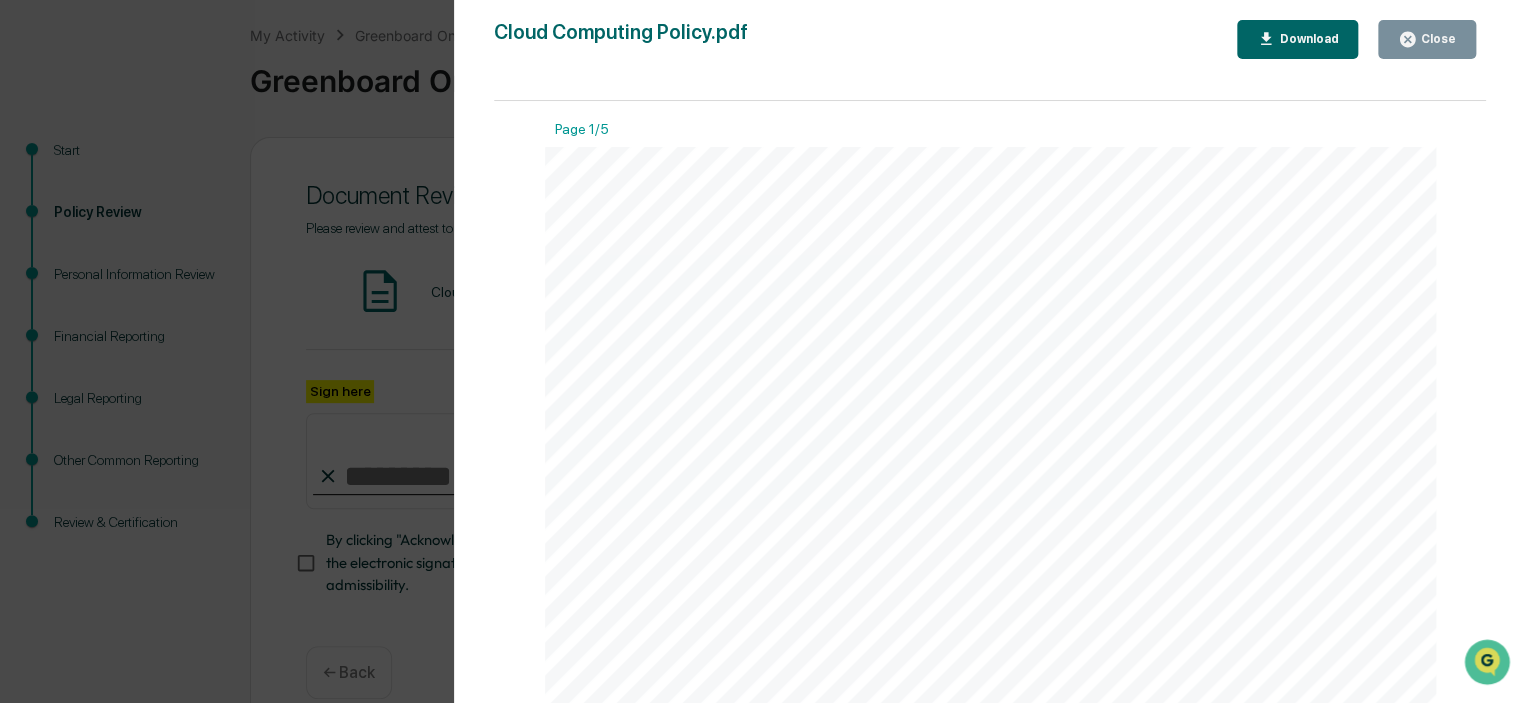 click on "Close" at bounding box center [1427, 39] 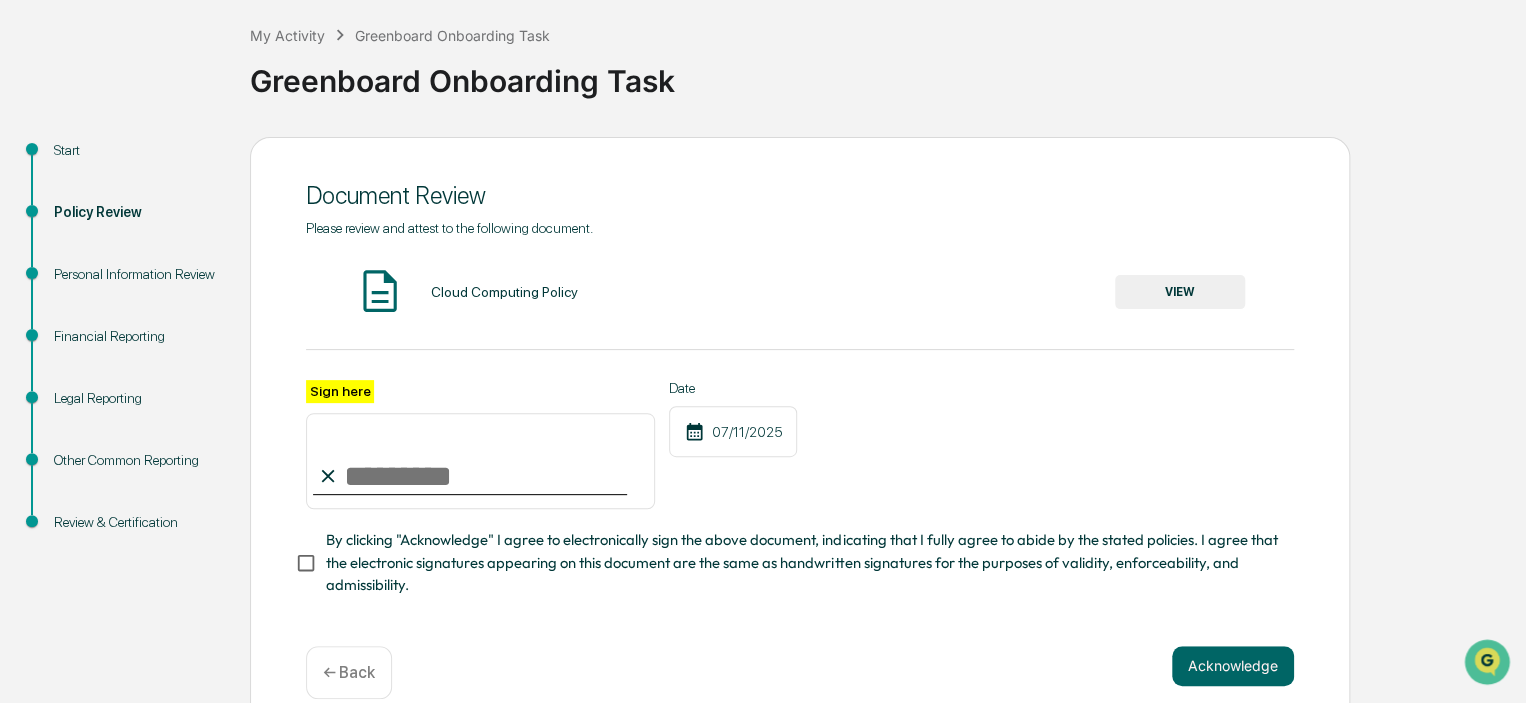 click on "Sign here" at bounding box center [480, 461] 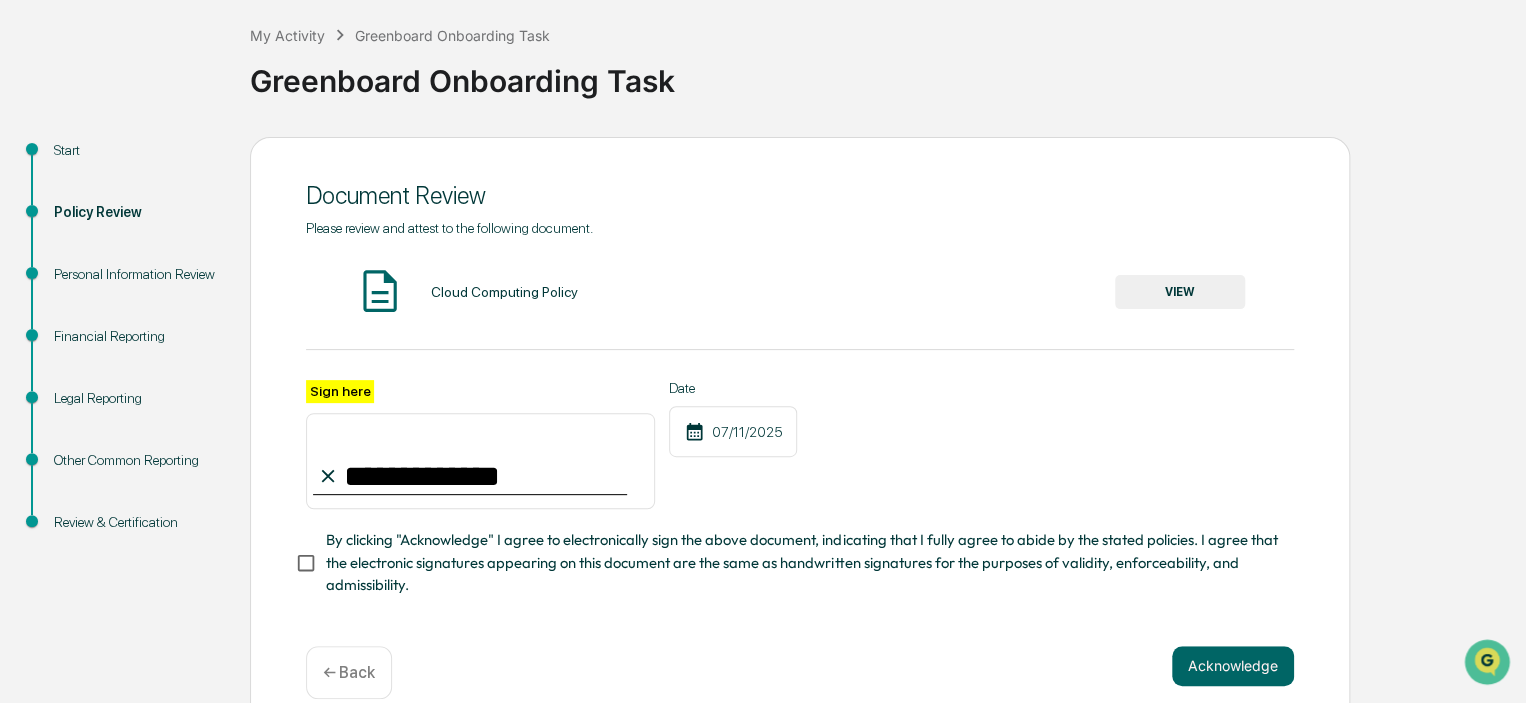 click on "Acknowledge" at bounding box center (1233, 666) 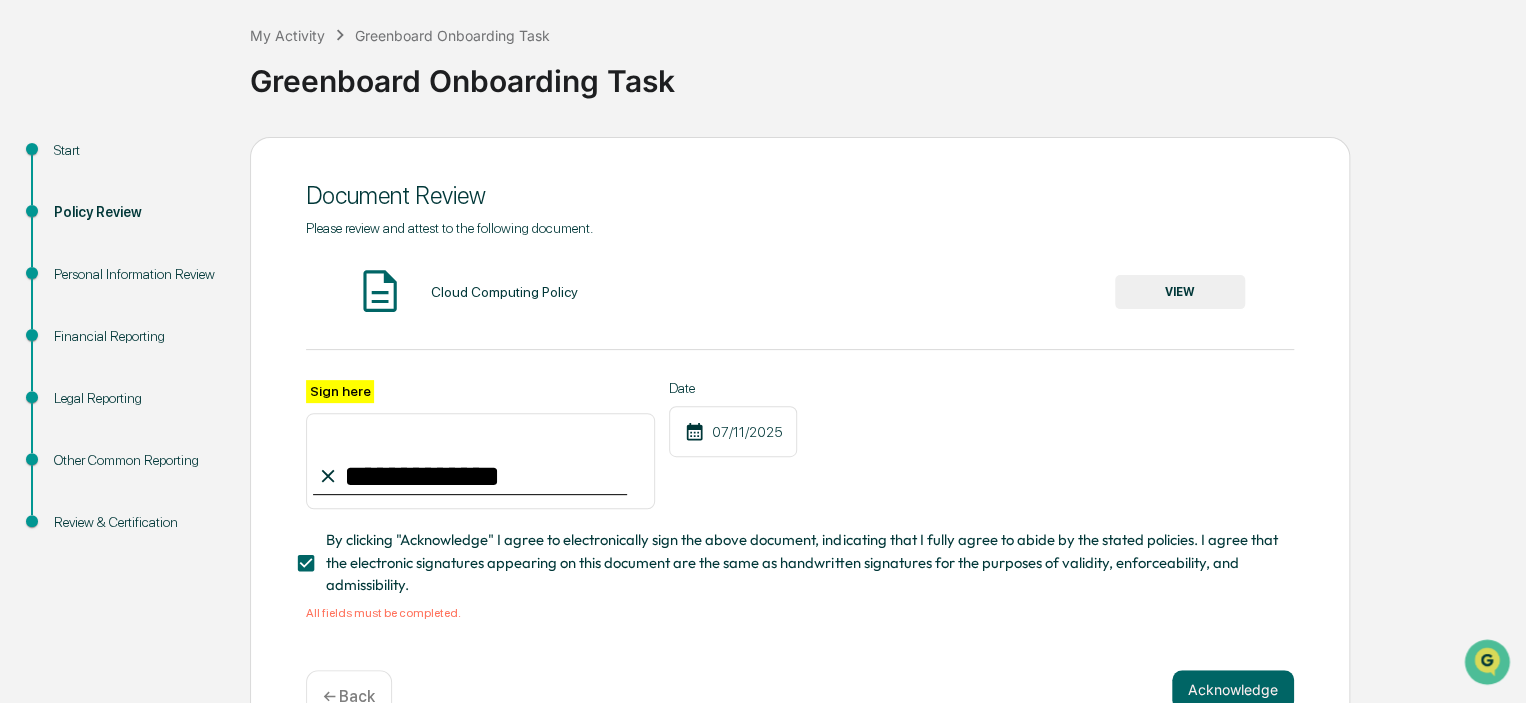 click on "Acknowledge" at bounding box center (1233, 690) 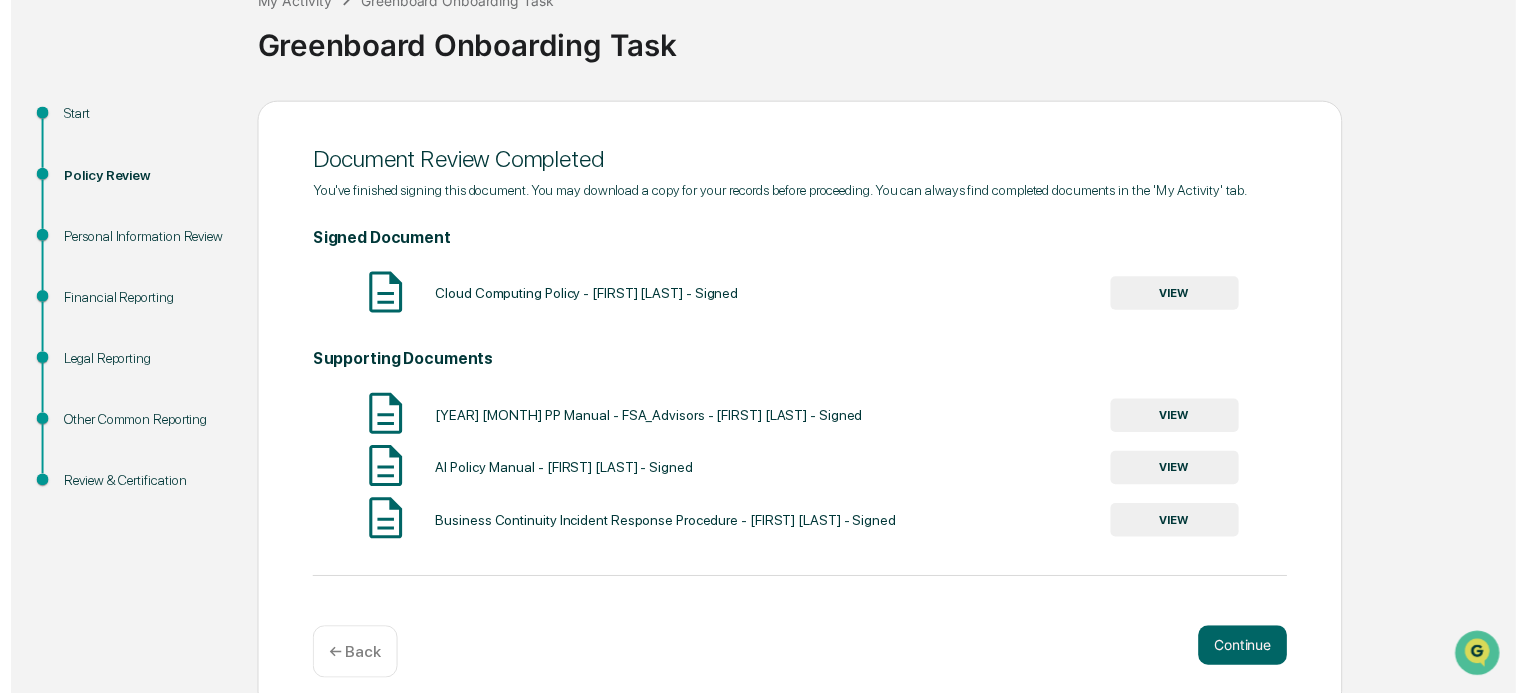 scroll, scrollTop: 155, scrollLeft: 0, axis: vertical 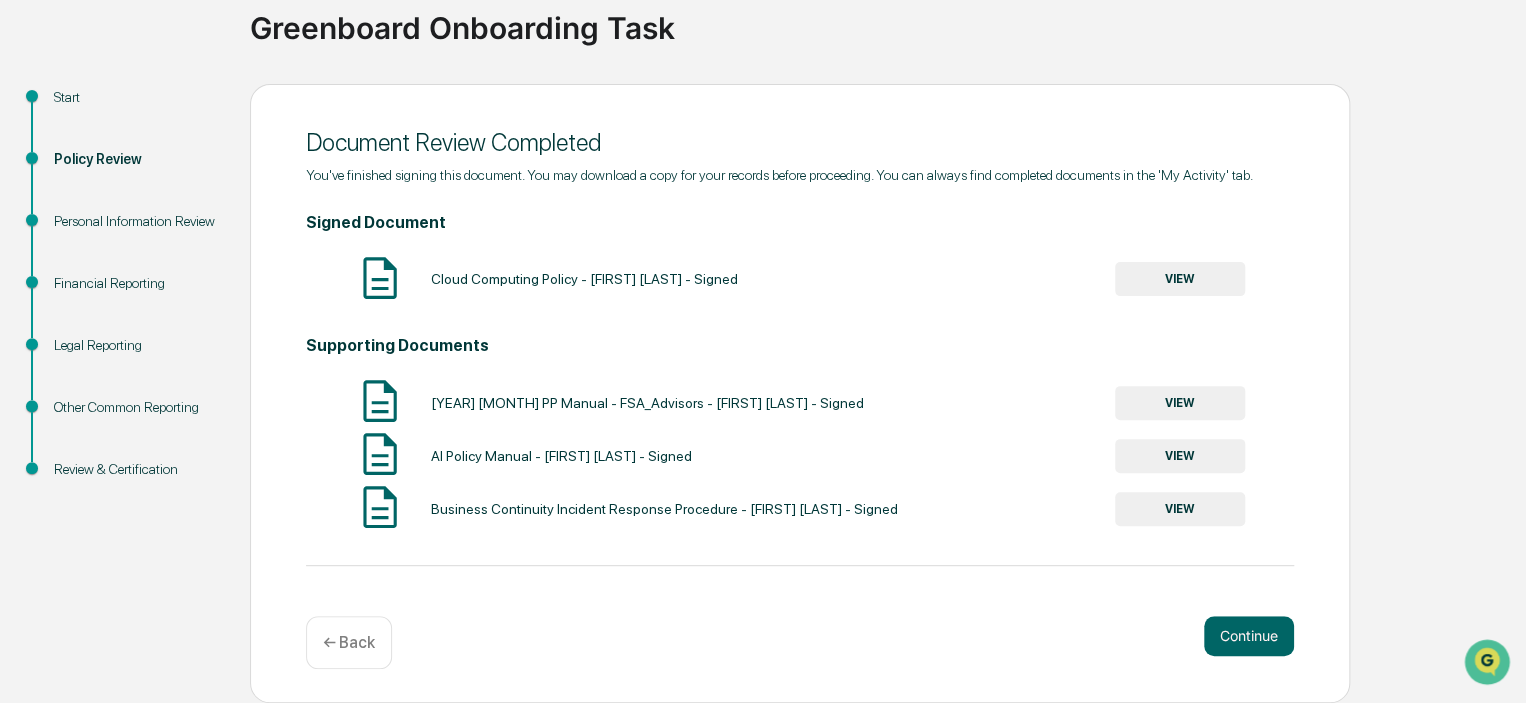 click on "Continue" at bounding box center (1249, 636) 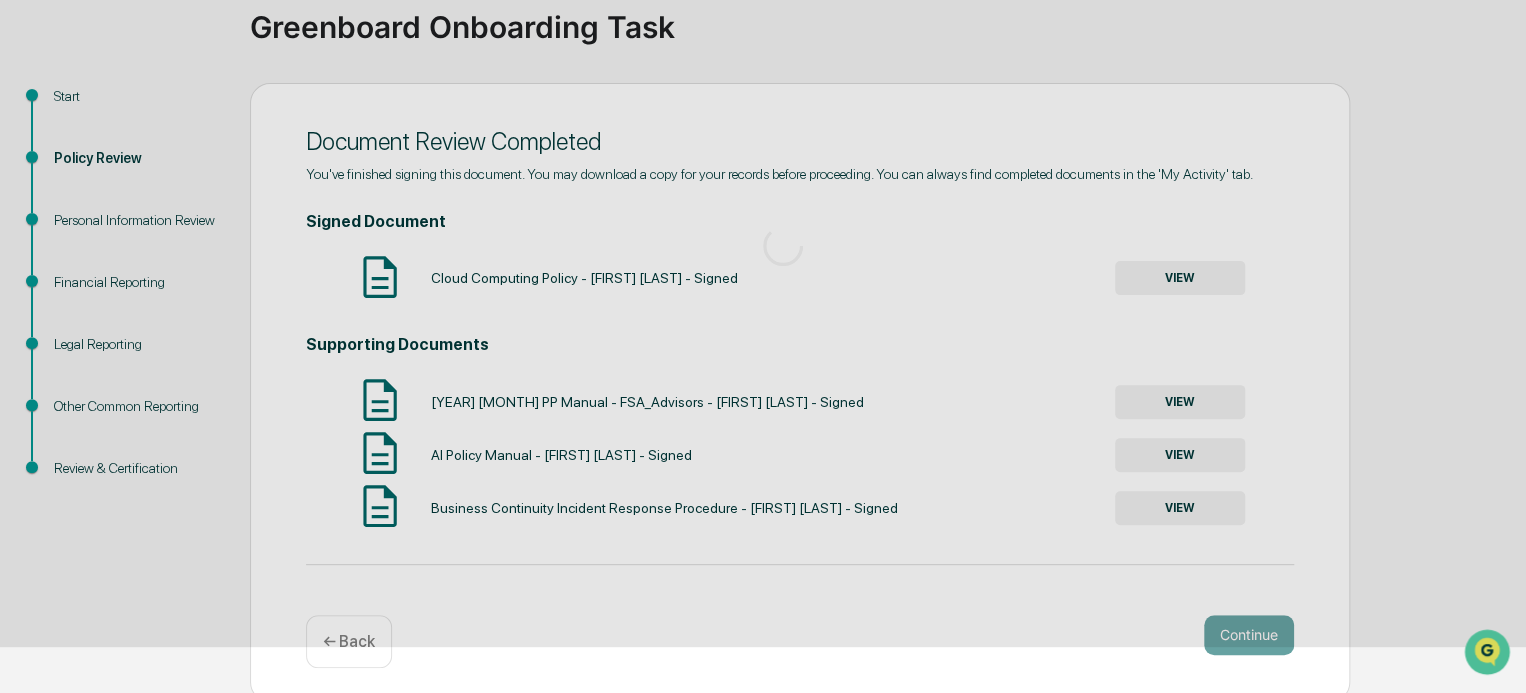 scroll, scrollTop: 137, scrollLeft: 0, axis: vertical 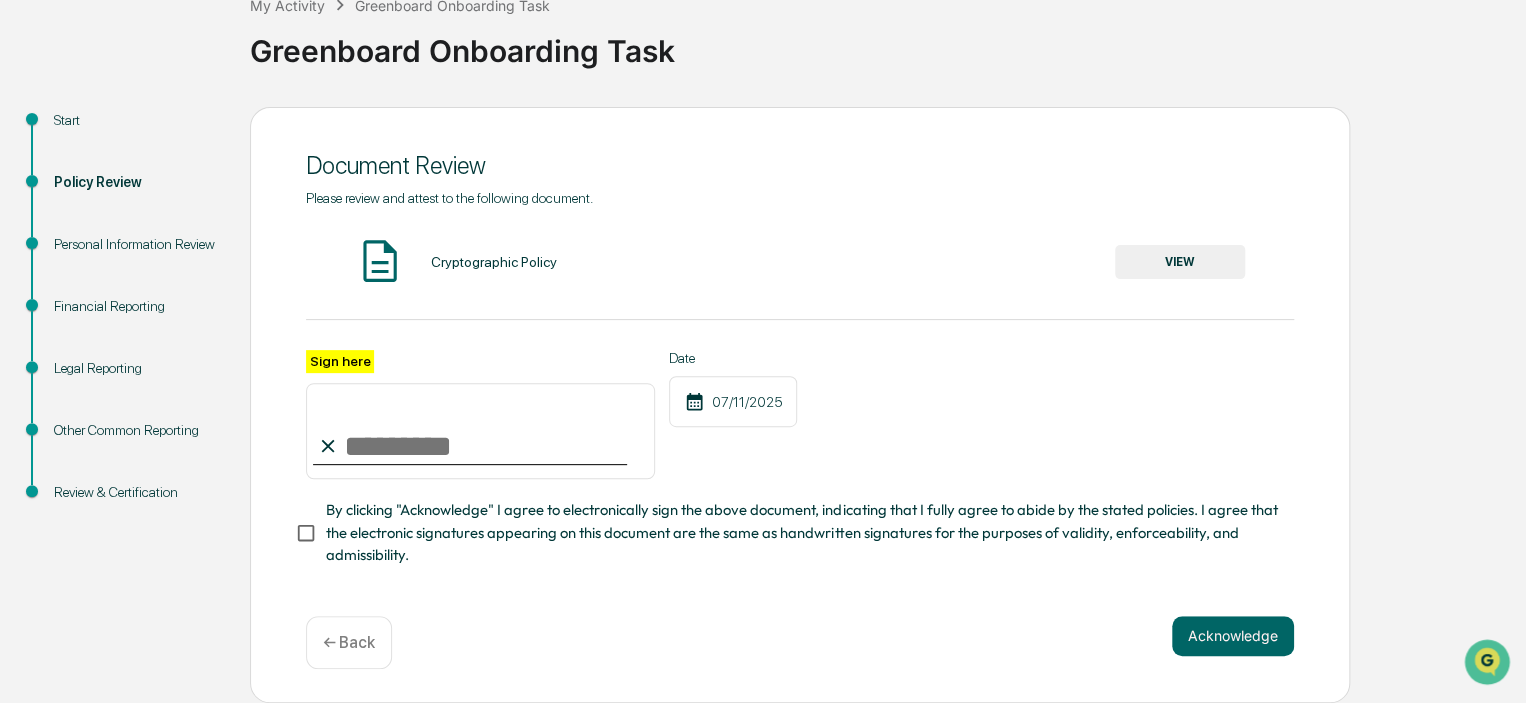 click on "VIEW" at bounding box center (1180, 262) 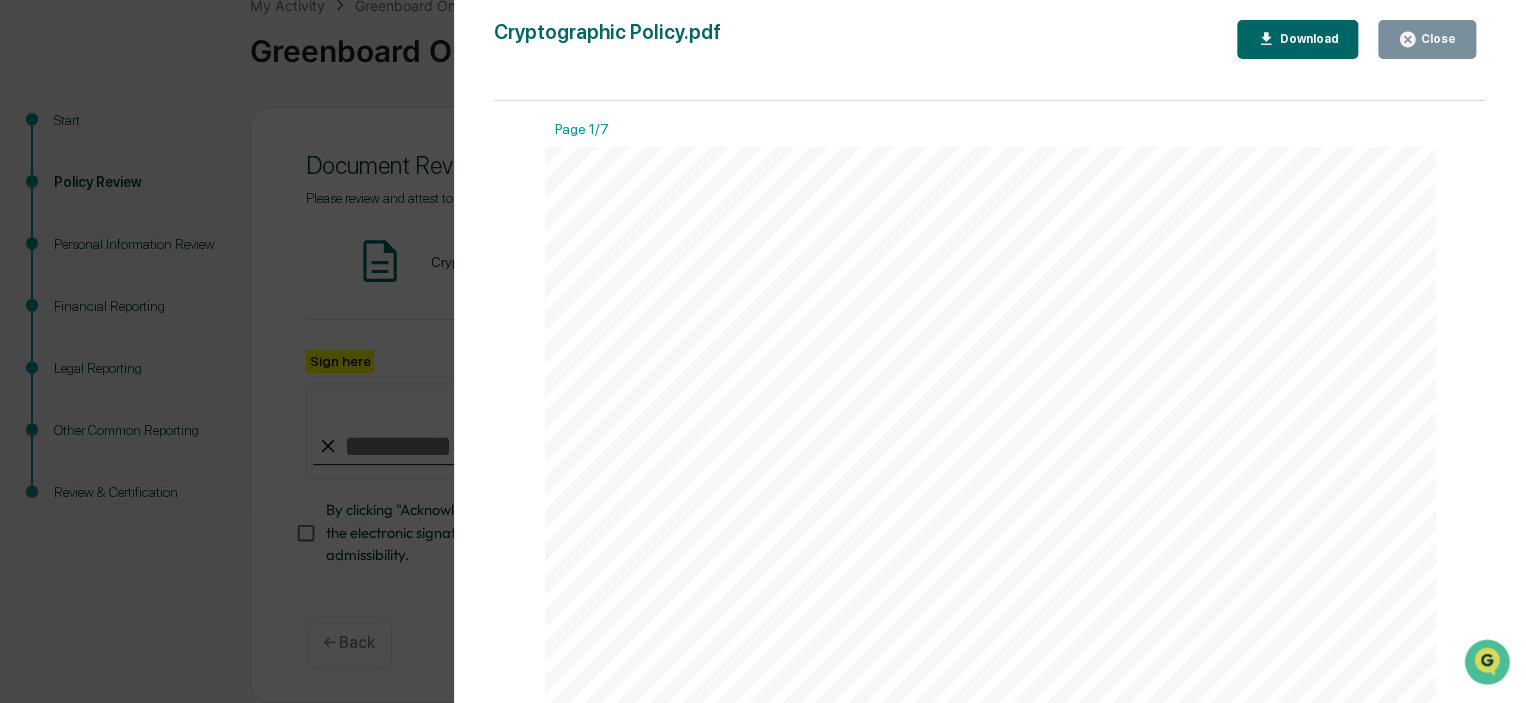 click on "Close" at bounding box center (1436, 39) 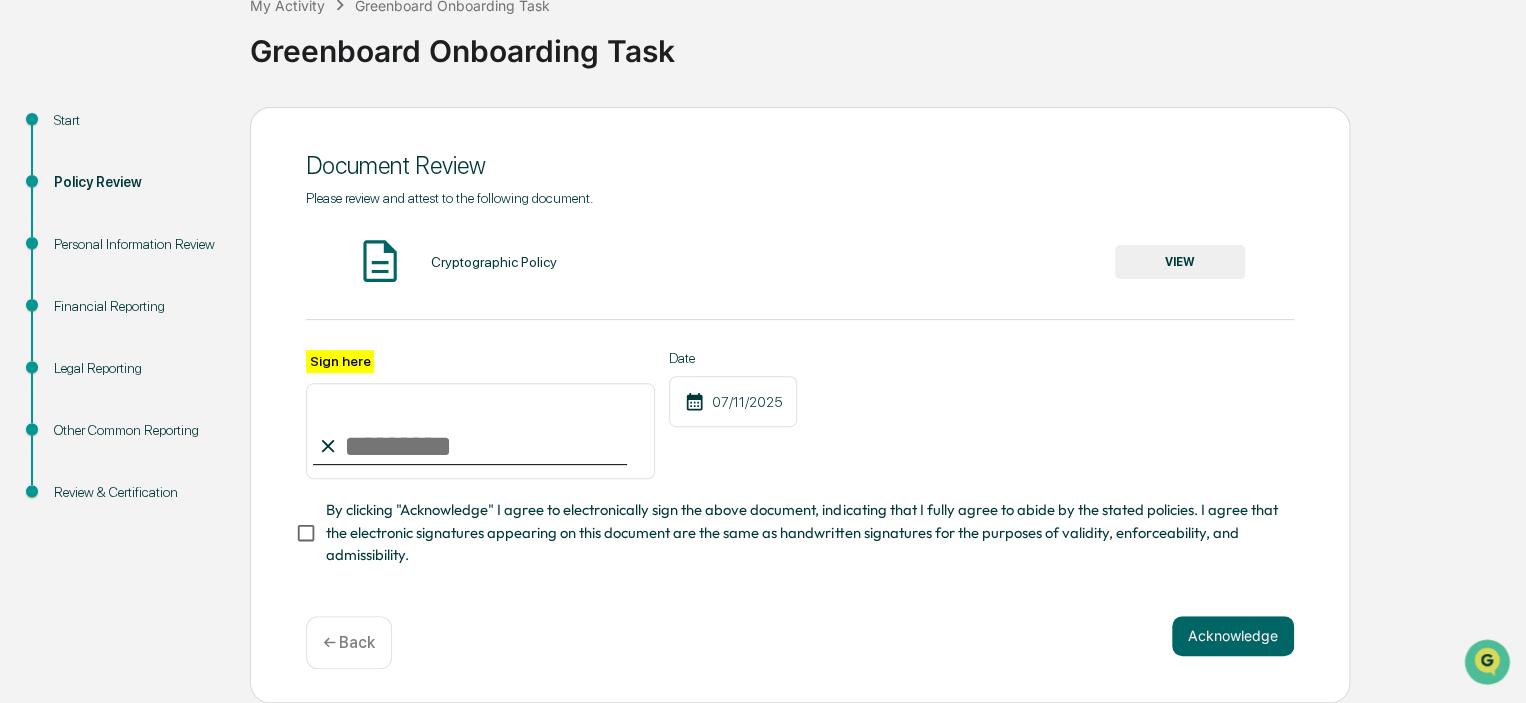 click on "Sign here" at bounding box center (480, 431) 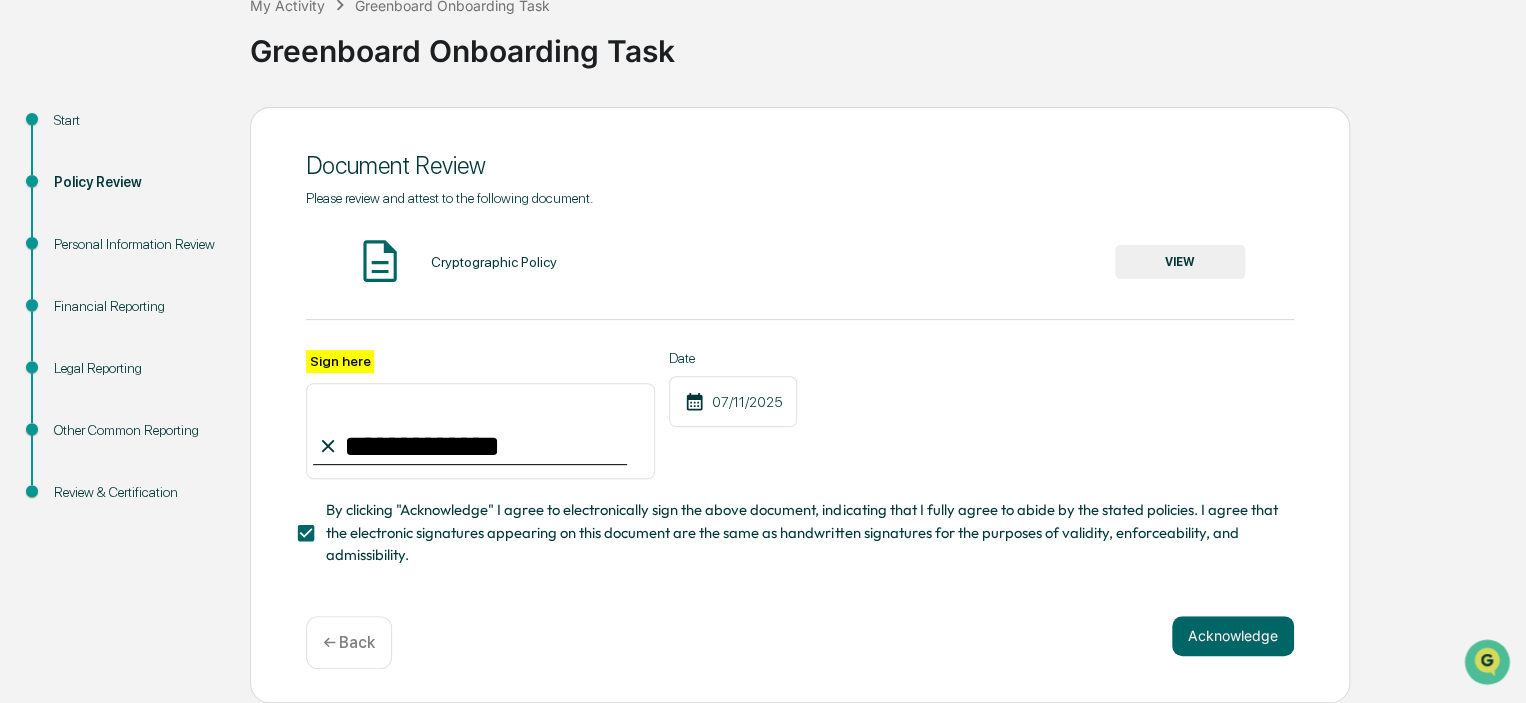 click on "Acknowledge" at bounding box center (1233, 636) 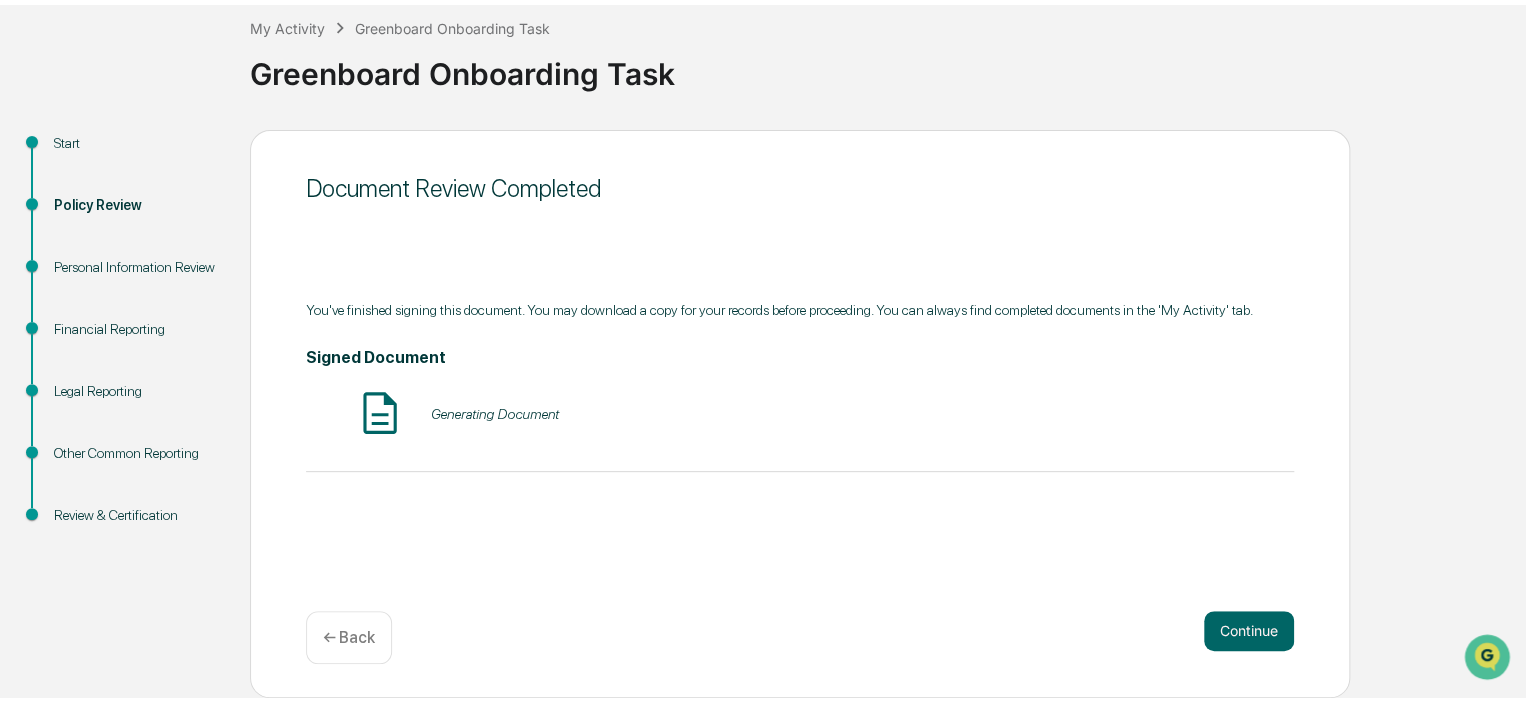 scroll, scrollTop: 101, scrollLeft: 0, axis: vertical 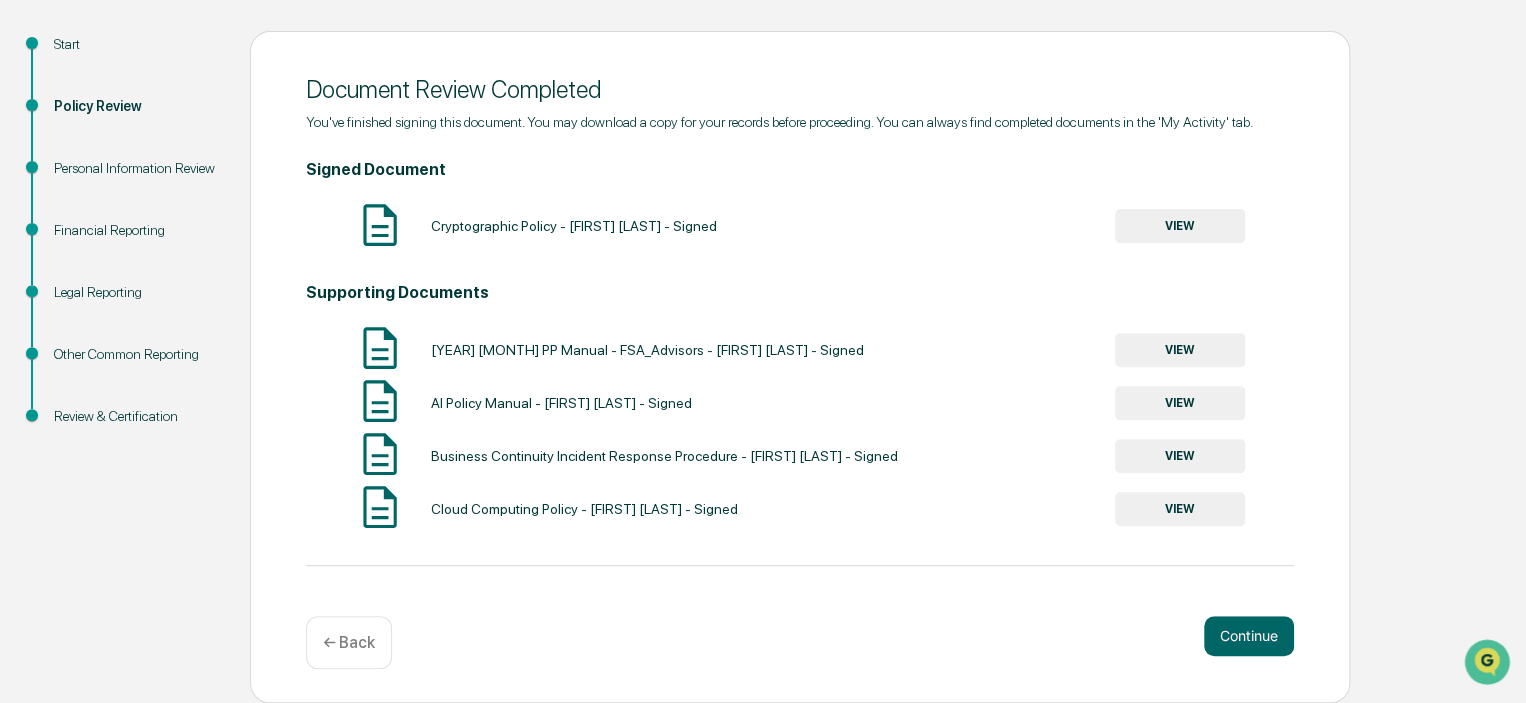 click on "Continue" at bounding box center [1249, 636] 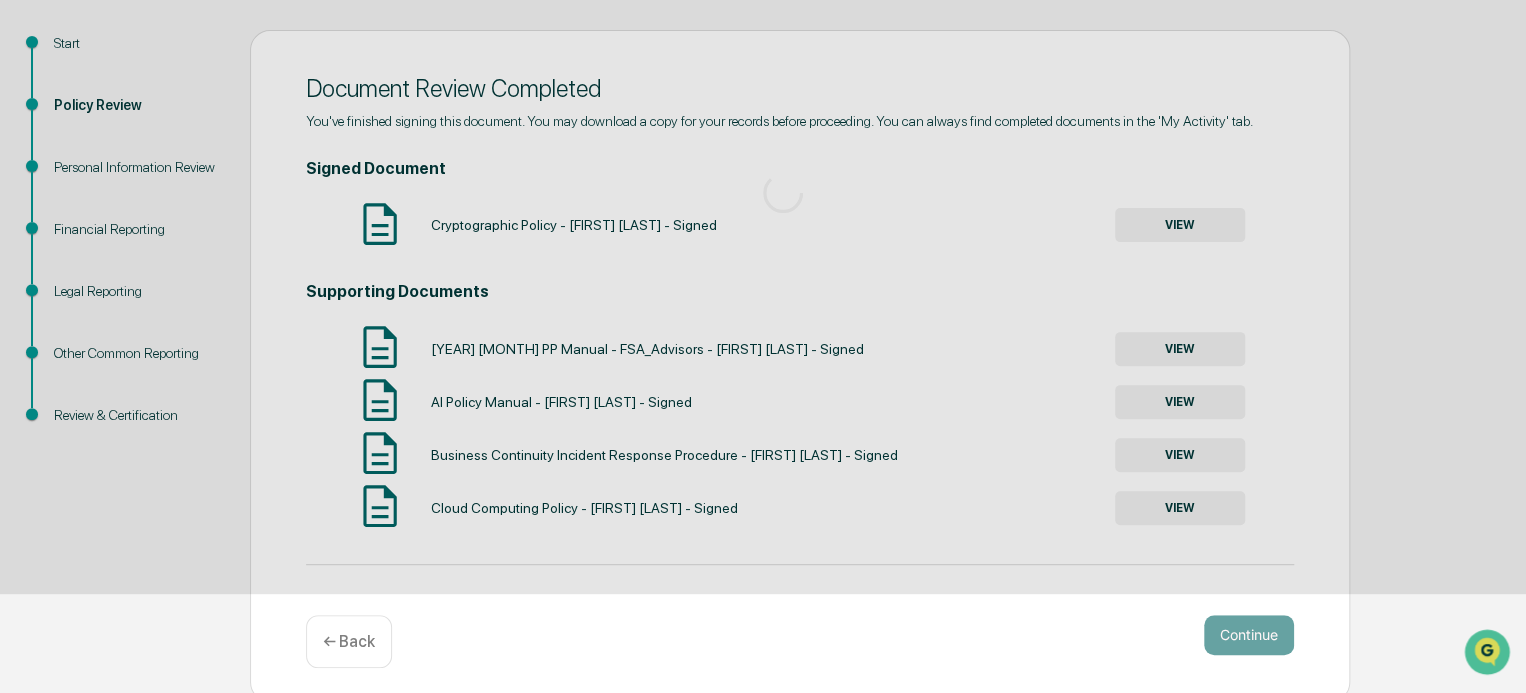 scroll, scrollTop: 137, scrollLeft: 0, axis: vertical 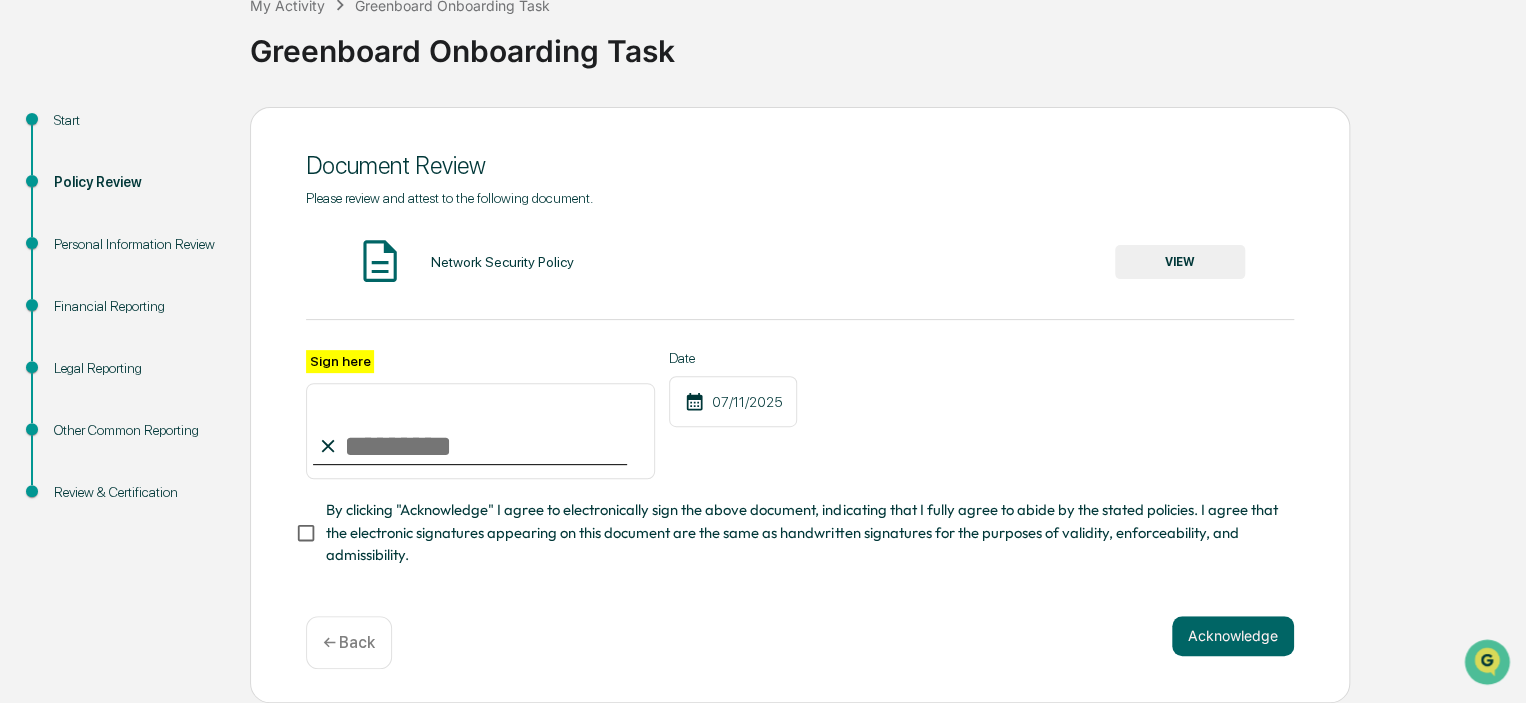 click on "VIEW" at bounding box center (1180, 262) 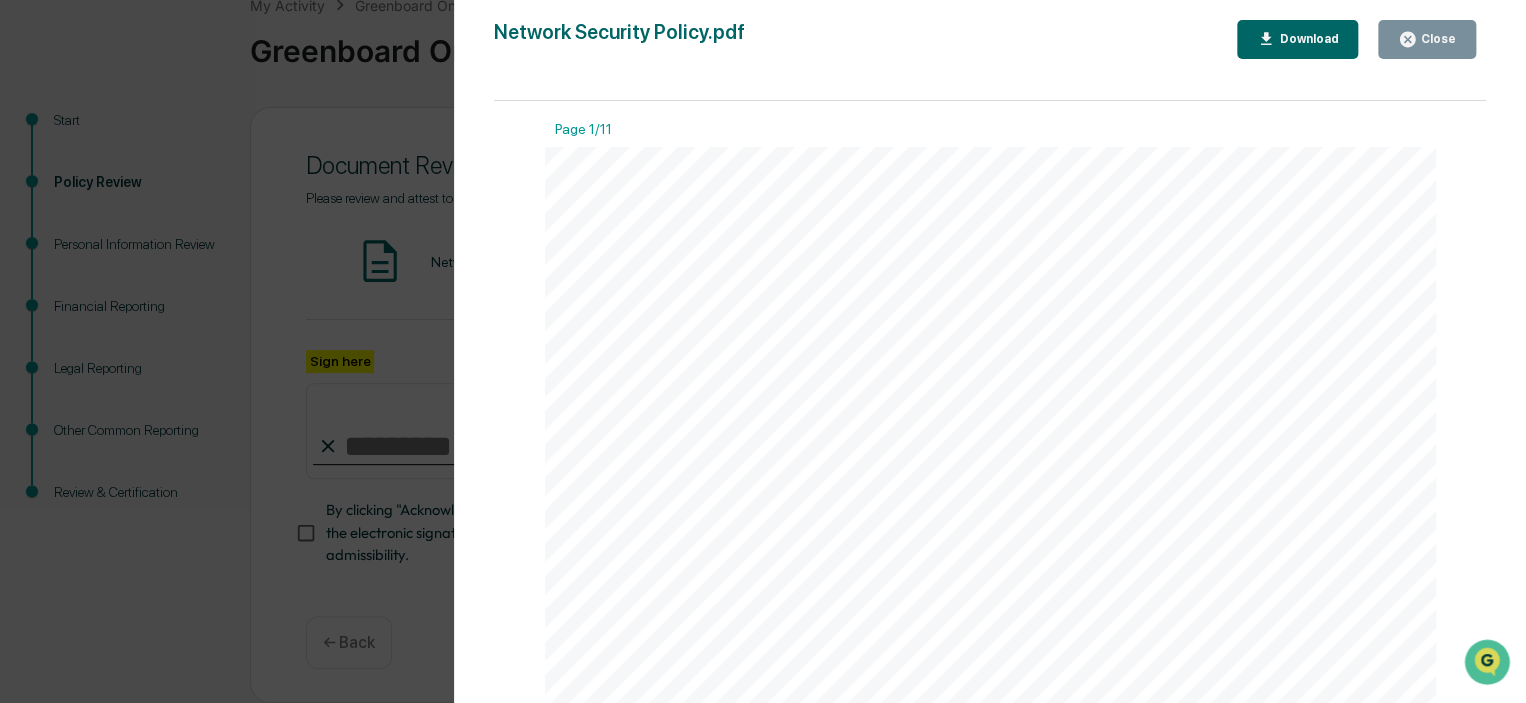 click on "Close" at bounding box center (1436, 39) 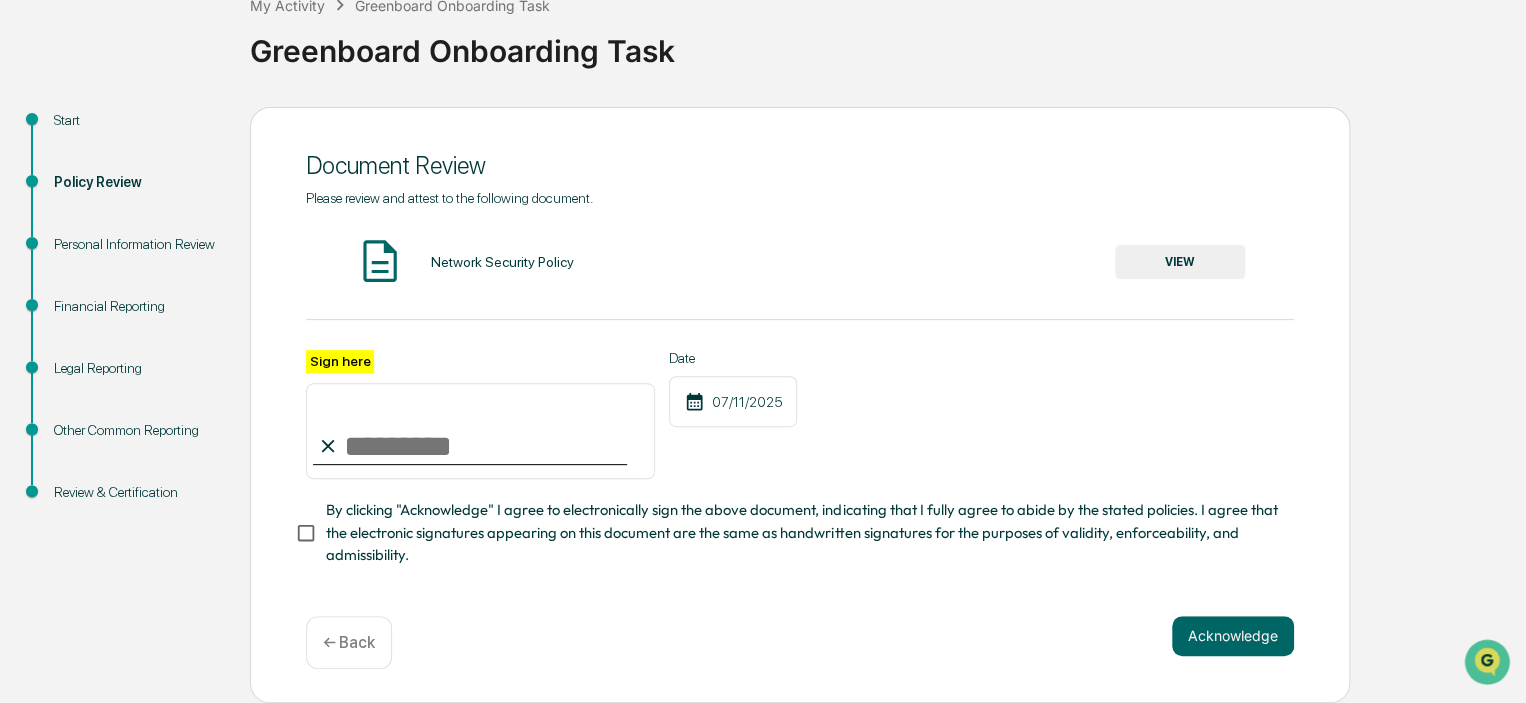click on "Sign here" at bounding box center [480, 431] 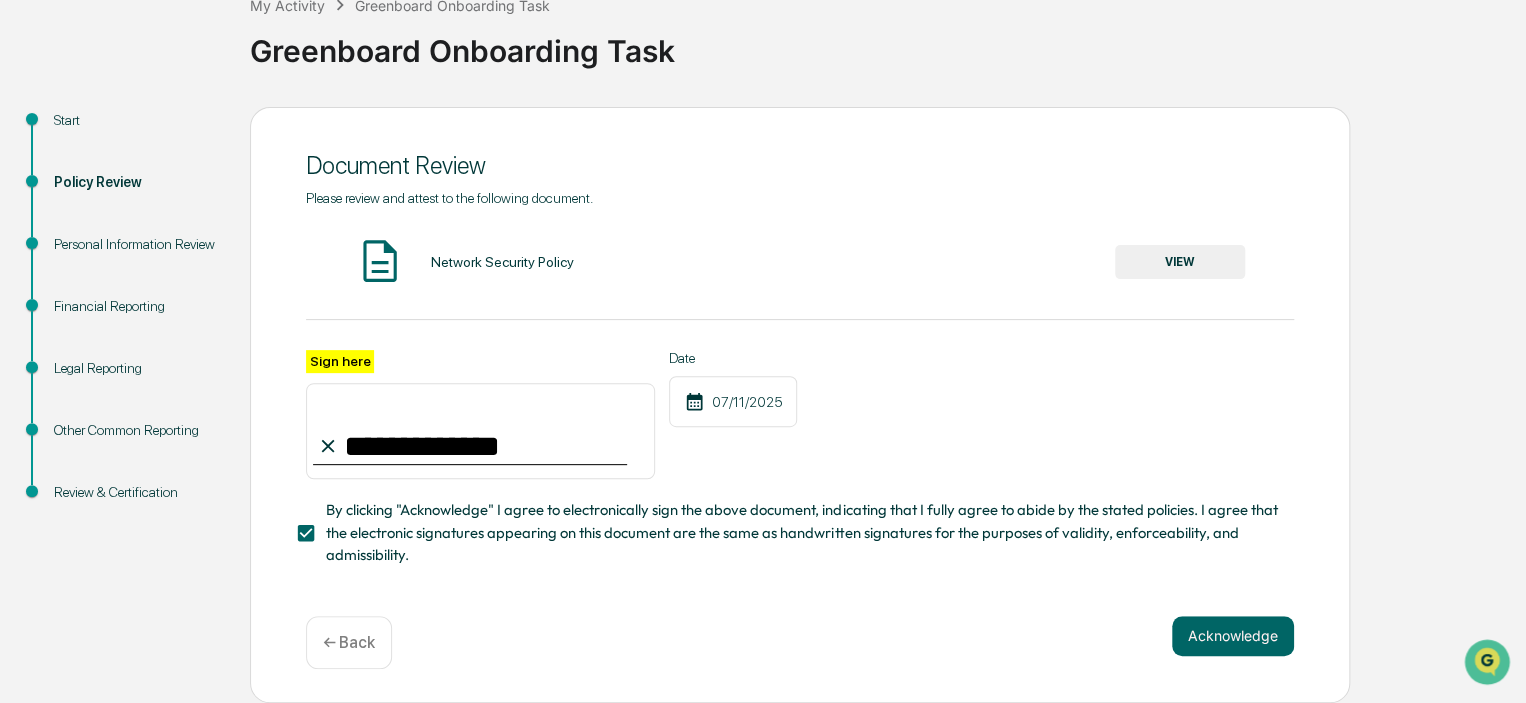 click on "Acknowledge" at bounding box center (1233, 636) 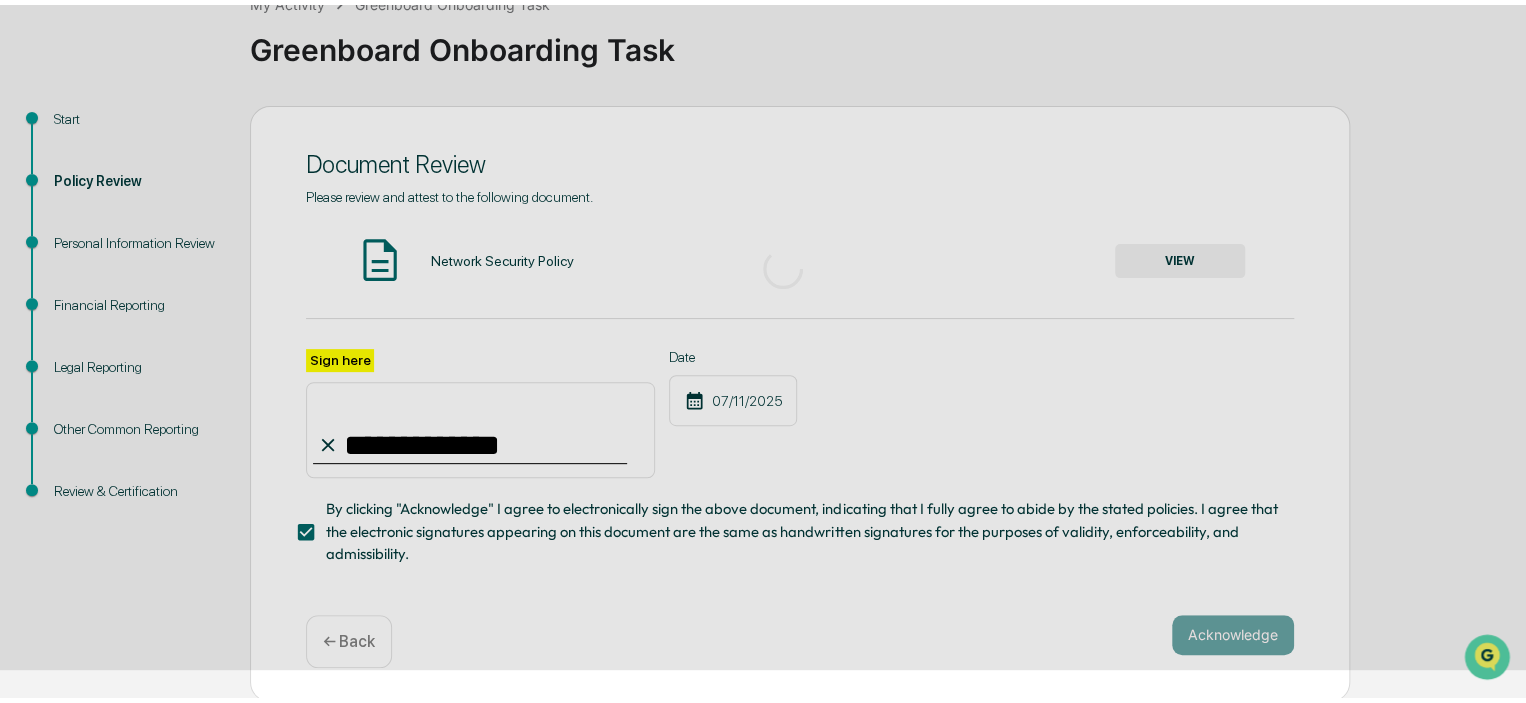 scroll, scrollTop: 101, scrollLeft: 0, axis: vertical 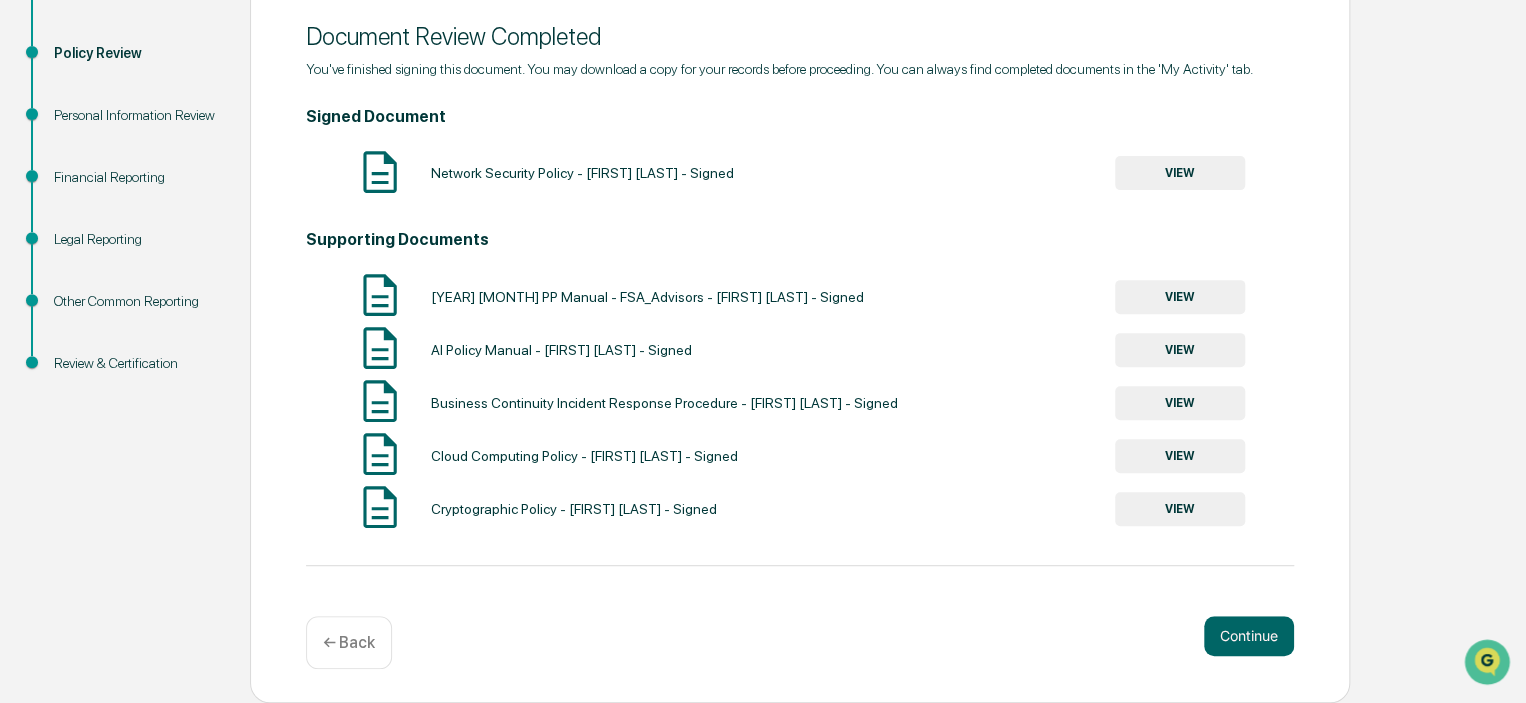 click on "Continue" at bounding box center [1249, 636] 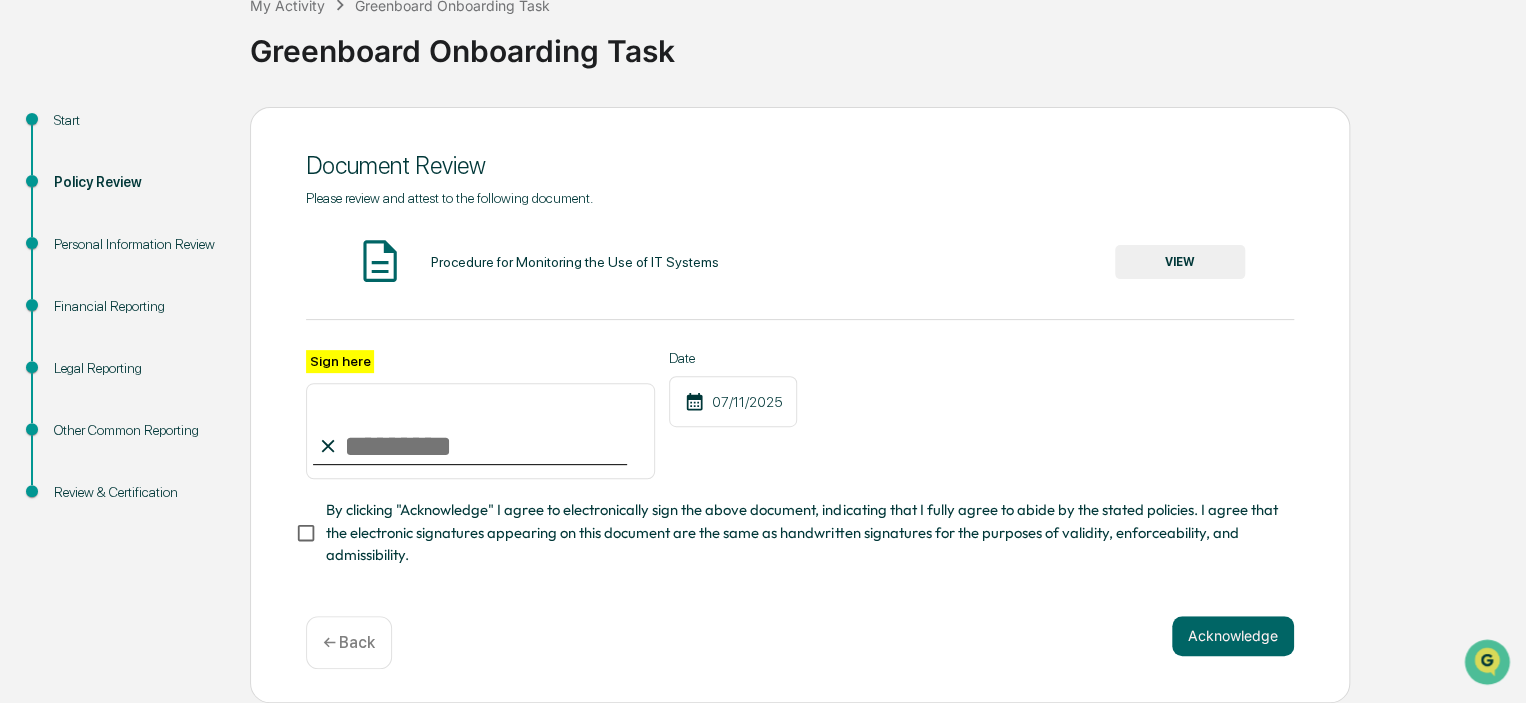 click on "VIEW" at bounding box center [1180, 262] 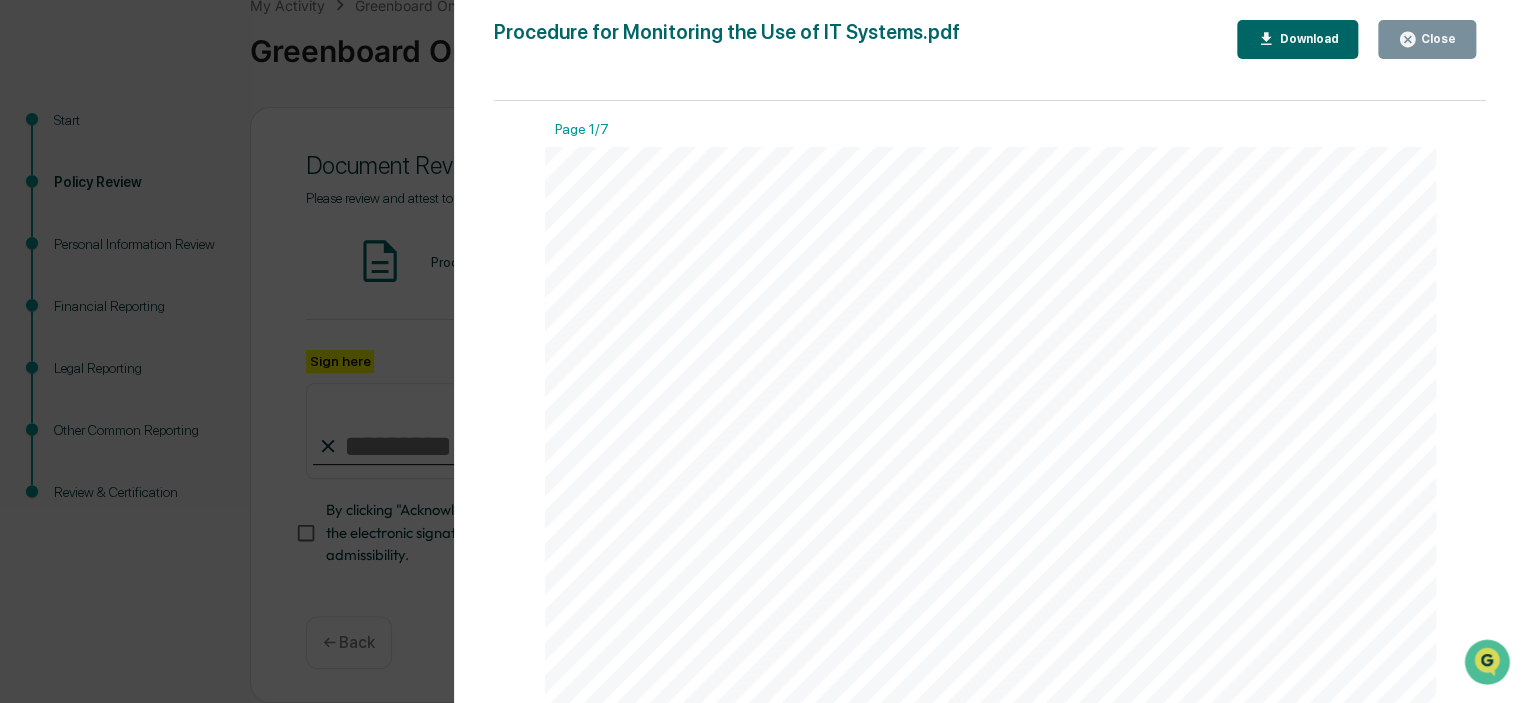 click on "Close" at bounding box center [1427, 39] 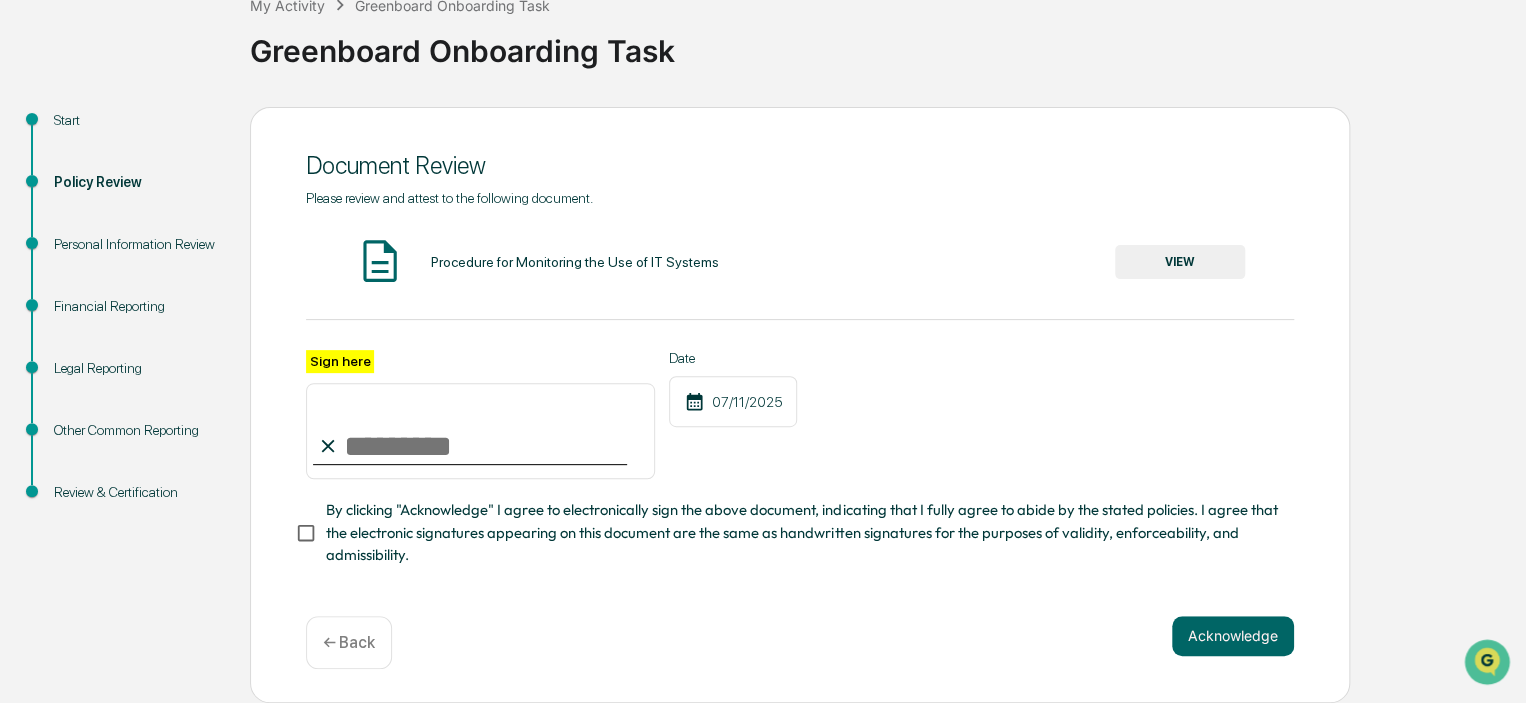 click on "Sign here" at bounding box center (480, 431) 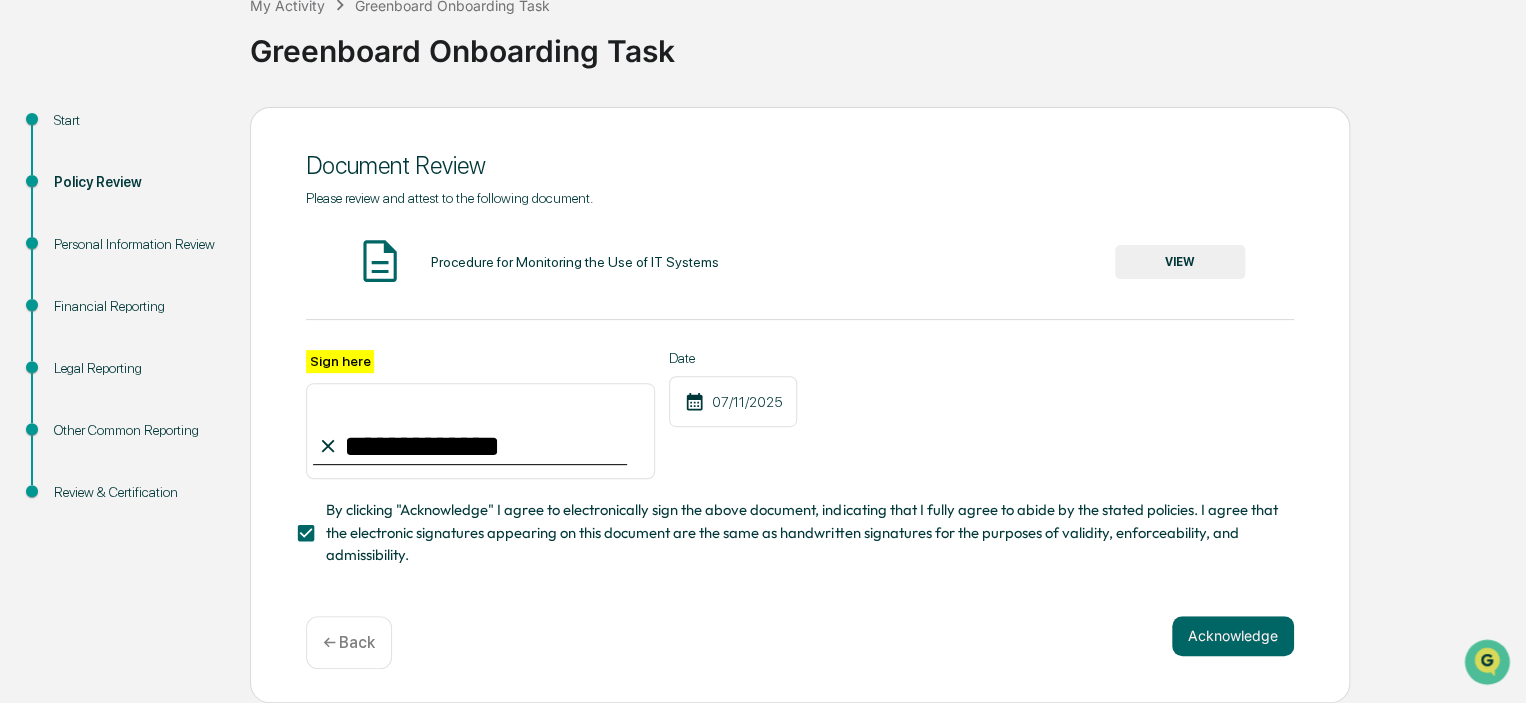 click on "Acknowledge" at bounding box center (1233, 636) 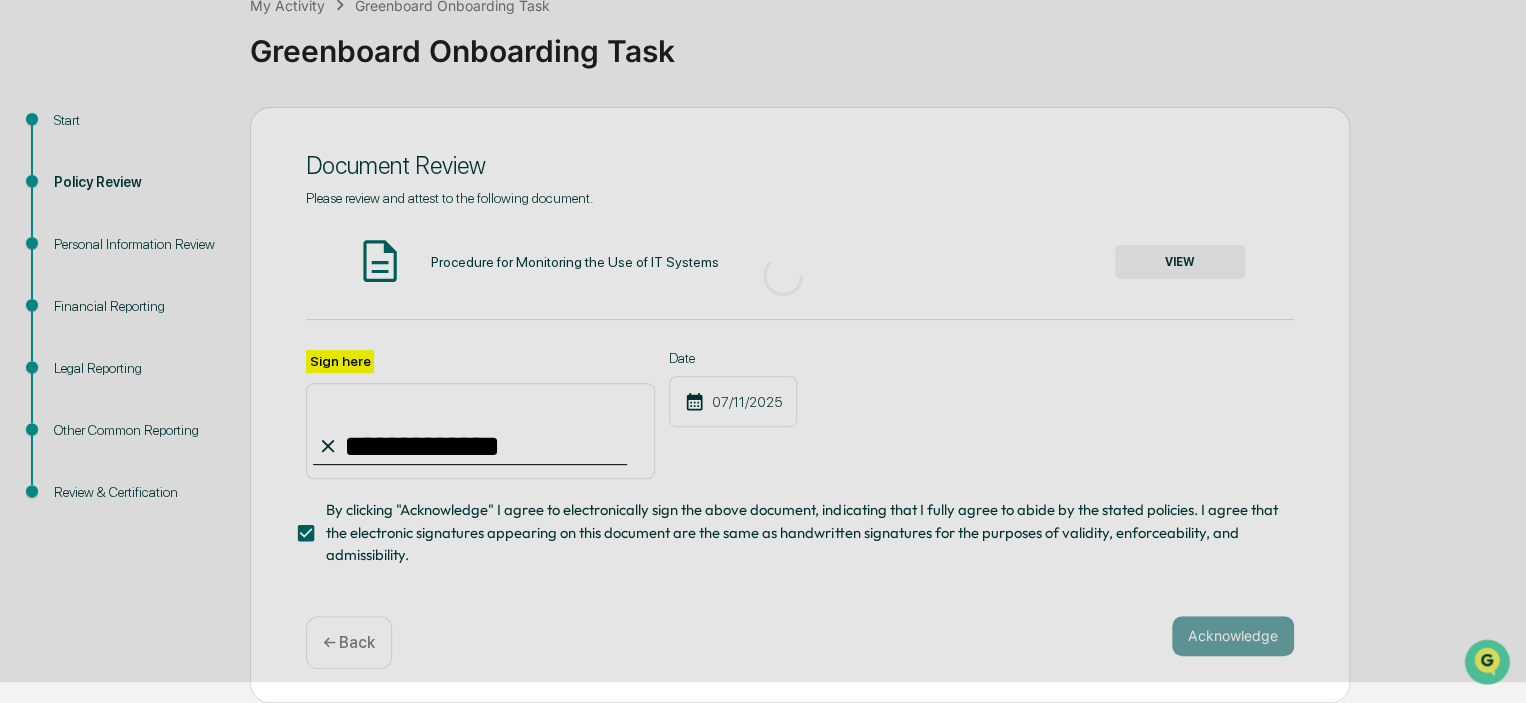 scroll, scrollTop: 101, scrollLeft: 0, axis: vertical 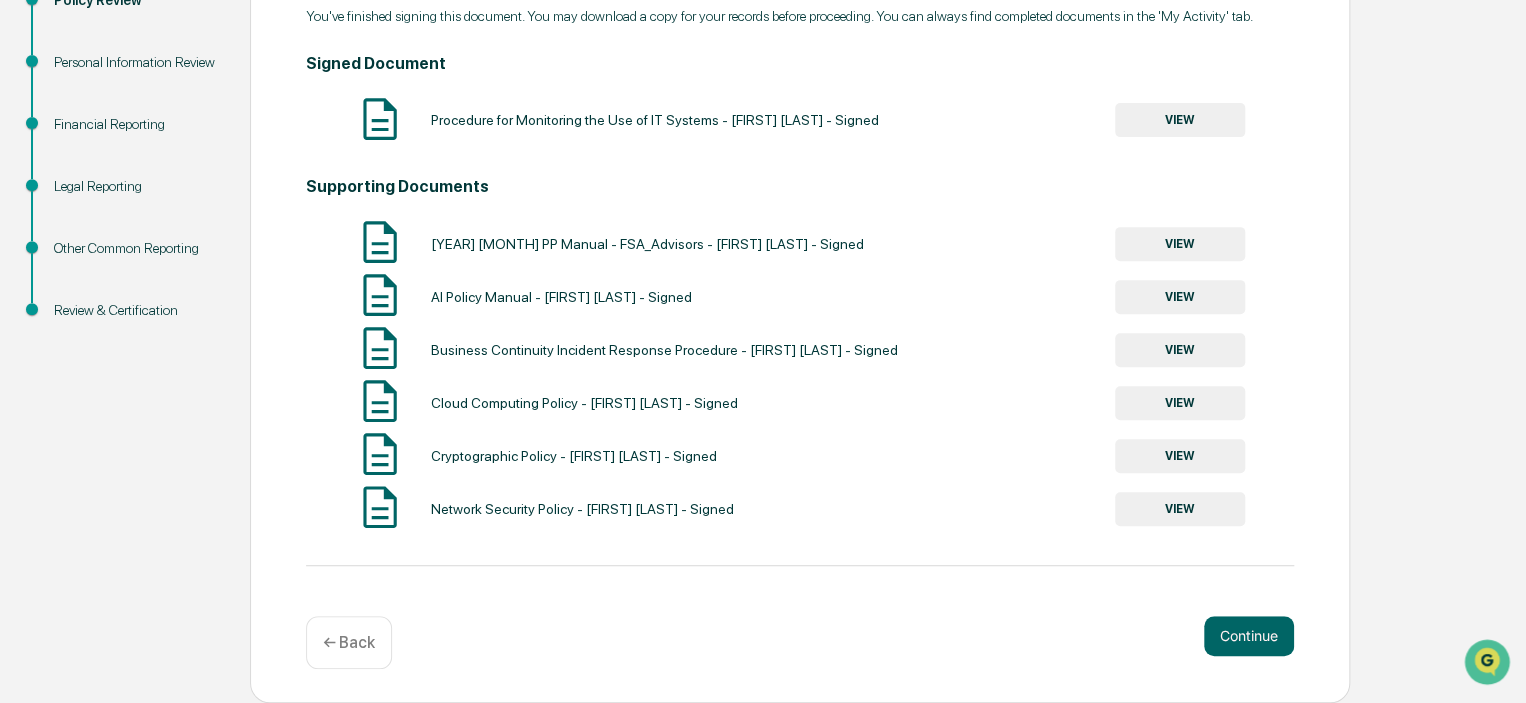 click on "Continue" at bounding box center (1249, 636) 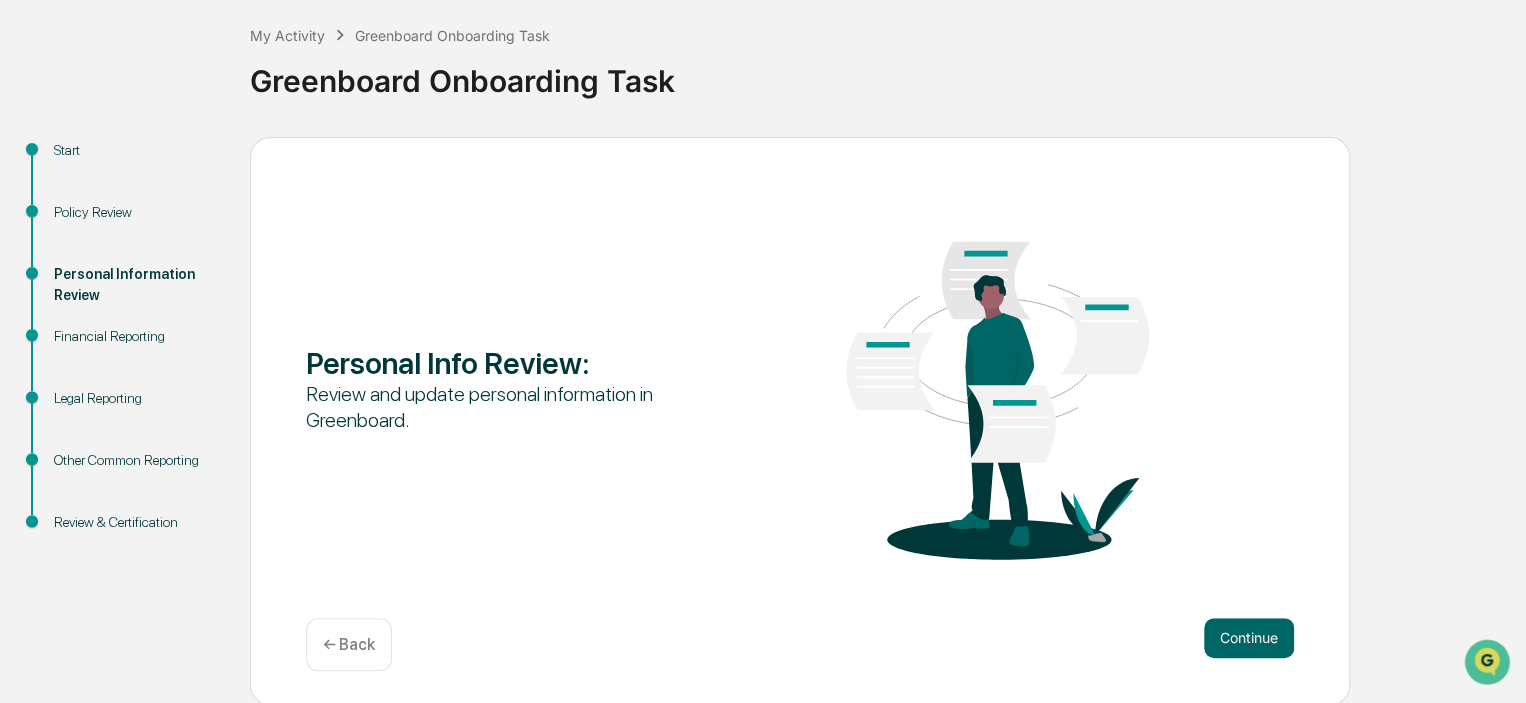 click on "Continue" at bounding box center (1249, 638) 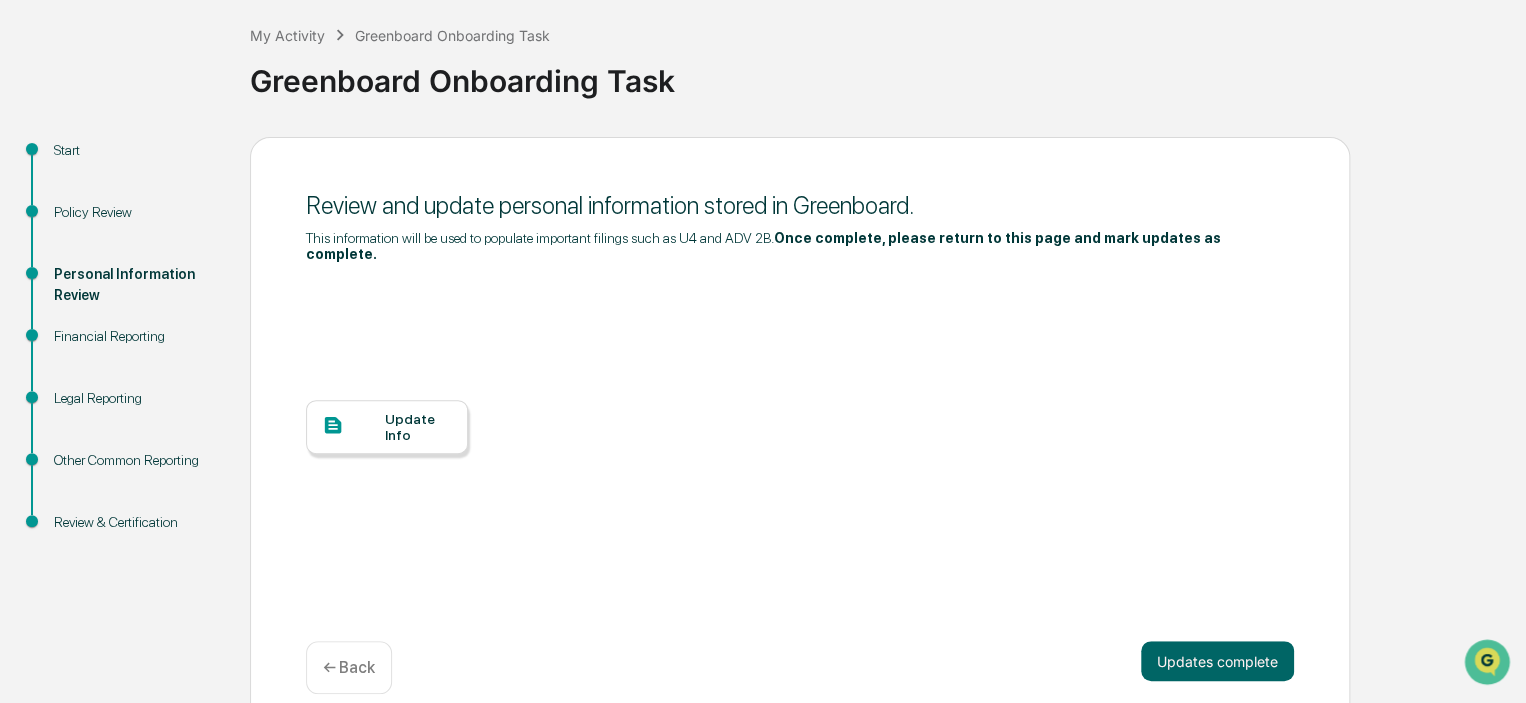 click on "Update Info" at bounding box center [418, 427] 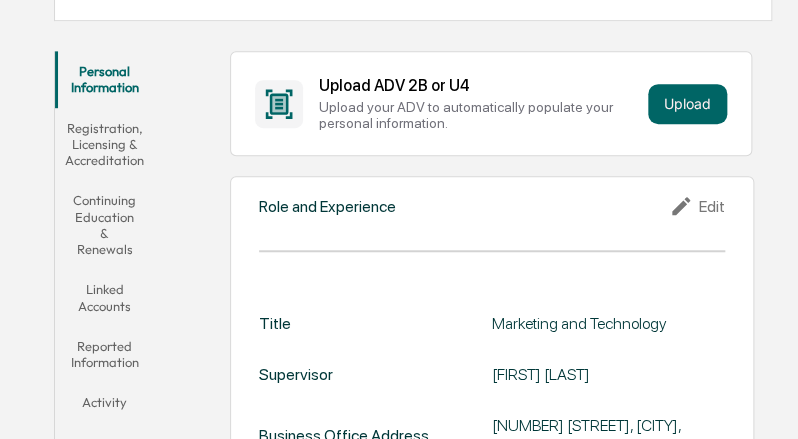 scroll, scrollTop: 0, scrollLeft: 0, axis: both 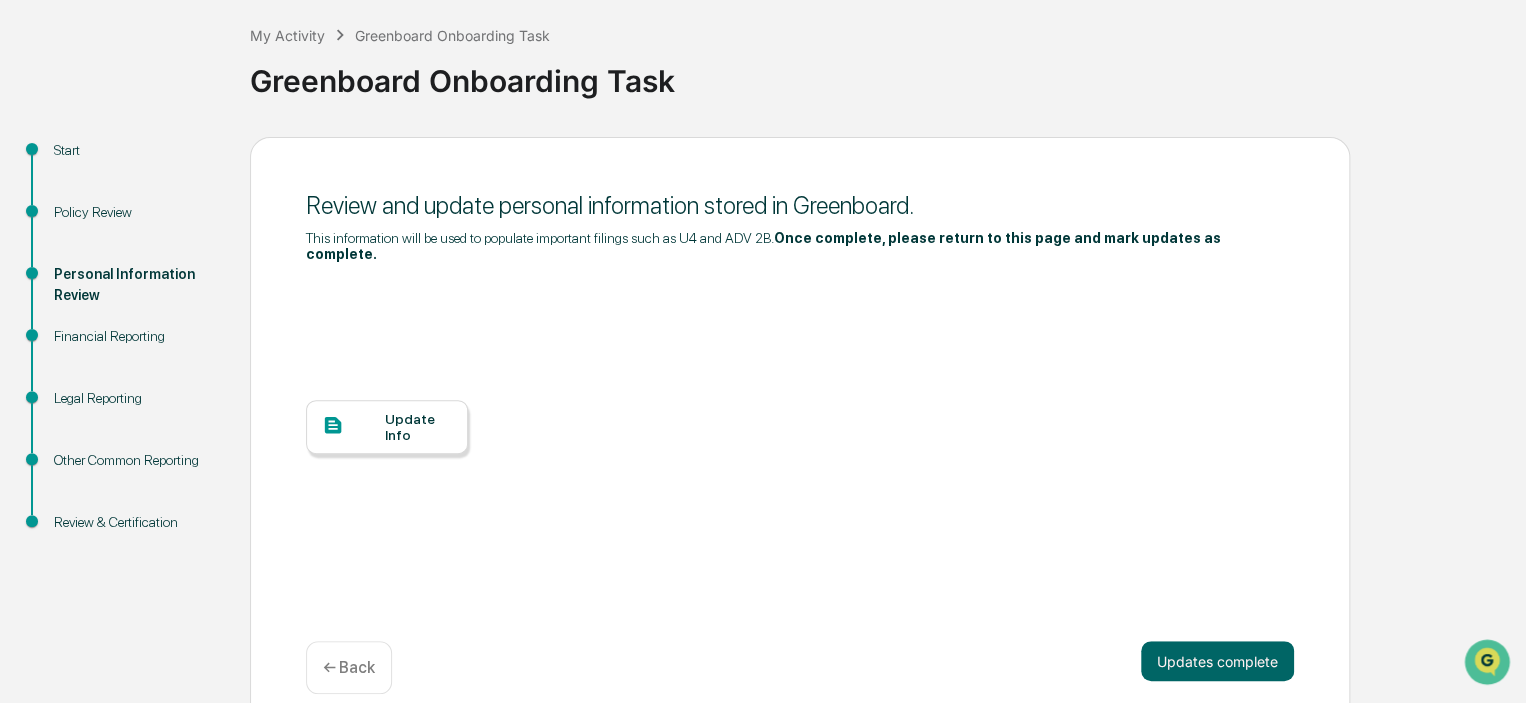 click on "Updates complete" at bounding box center [1217, 661] 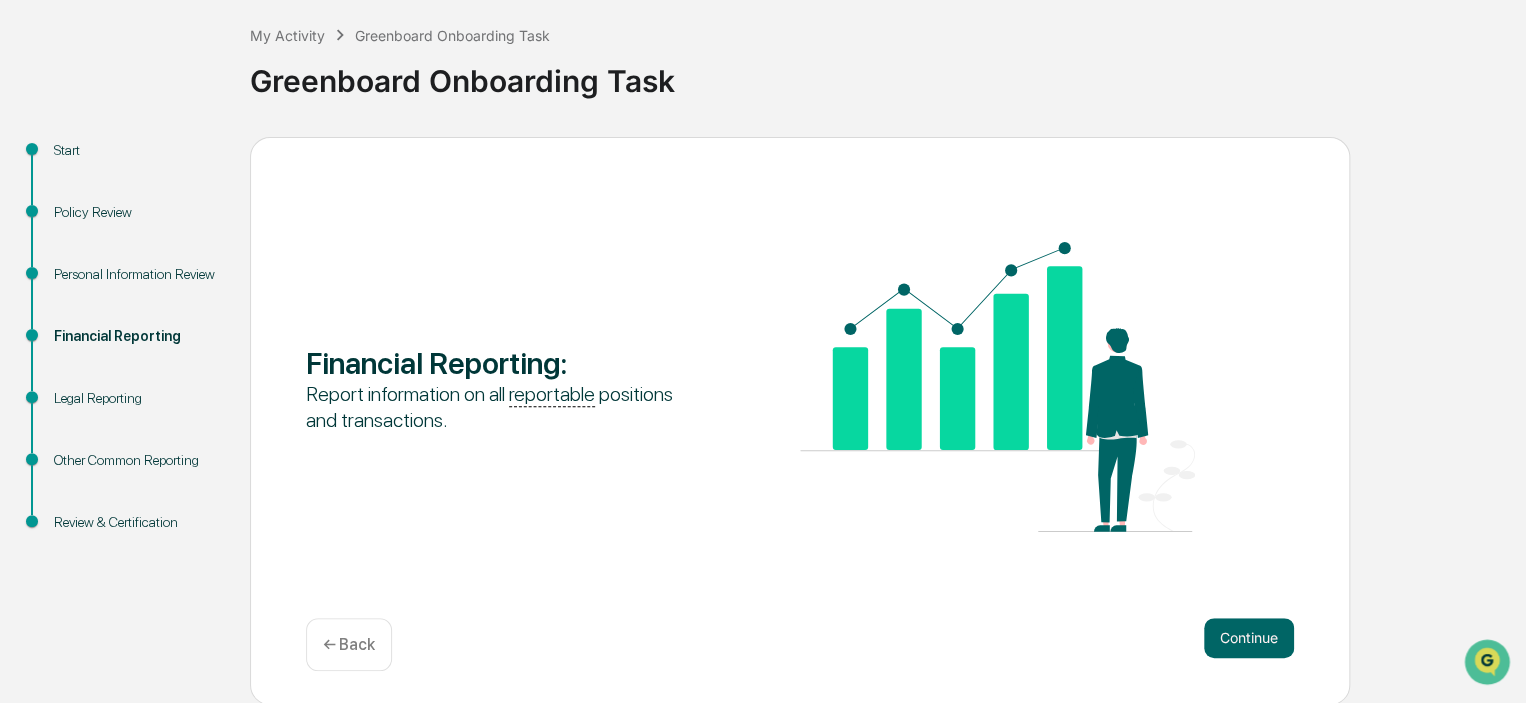 click on "Continue" at bounding box center (1249, 638) 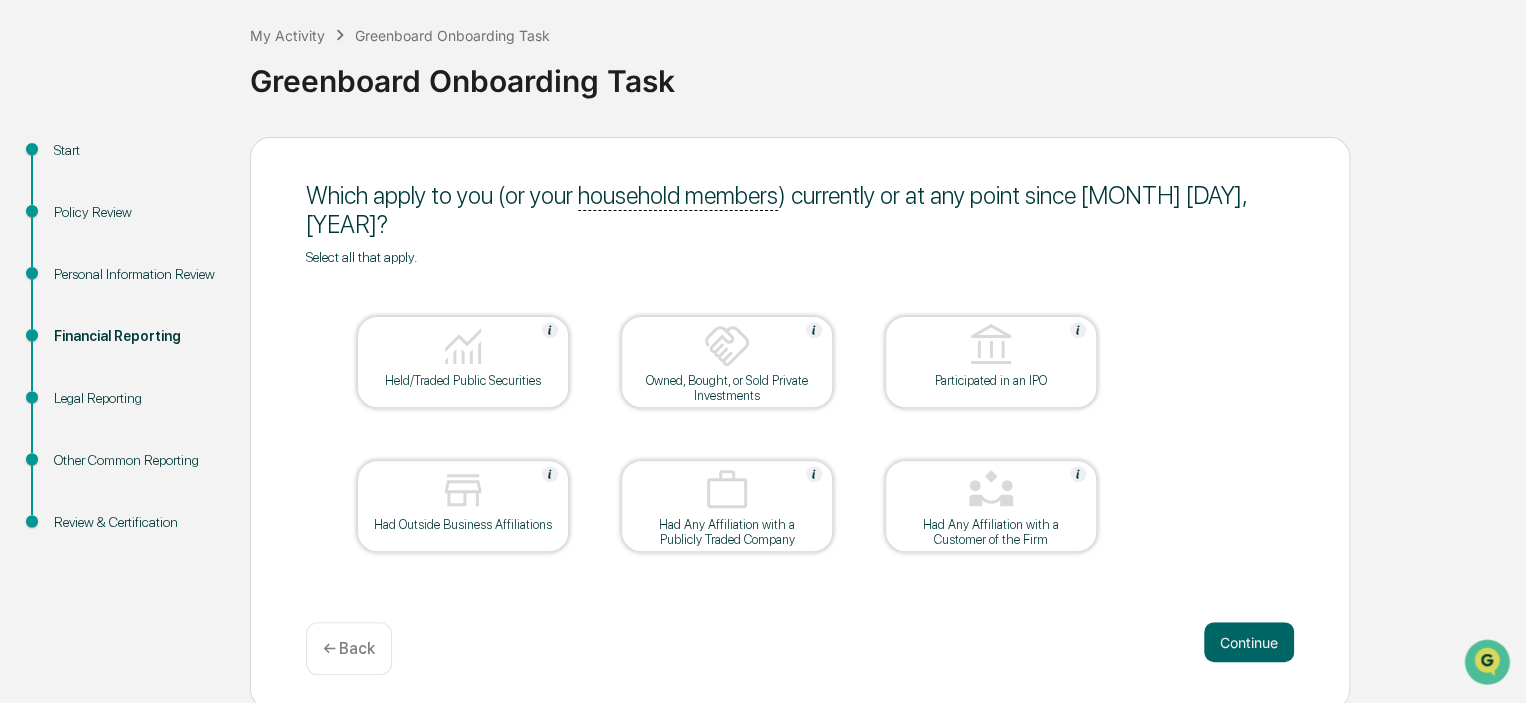 click on "Continue" at bounding box center (1249, 642) 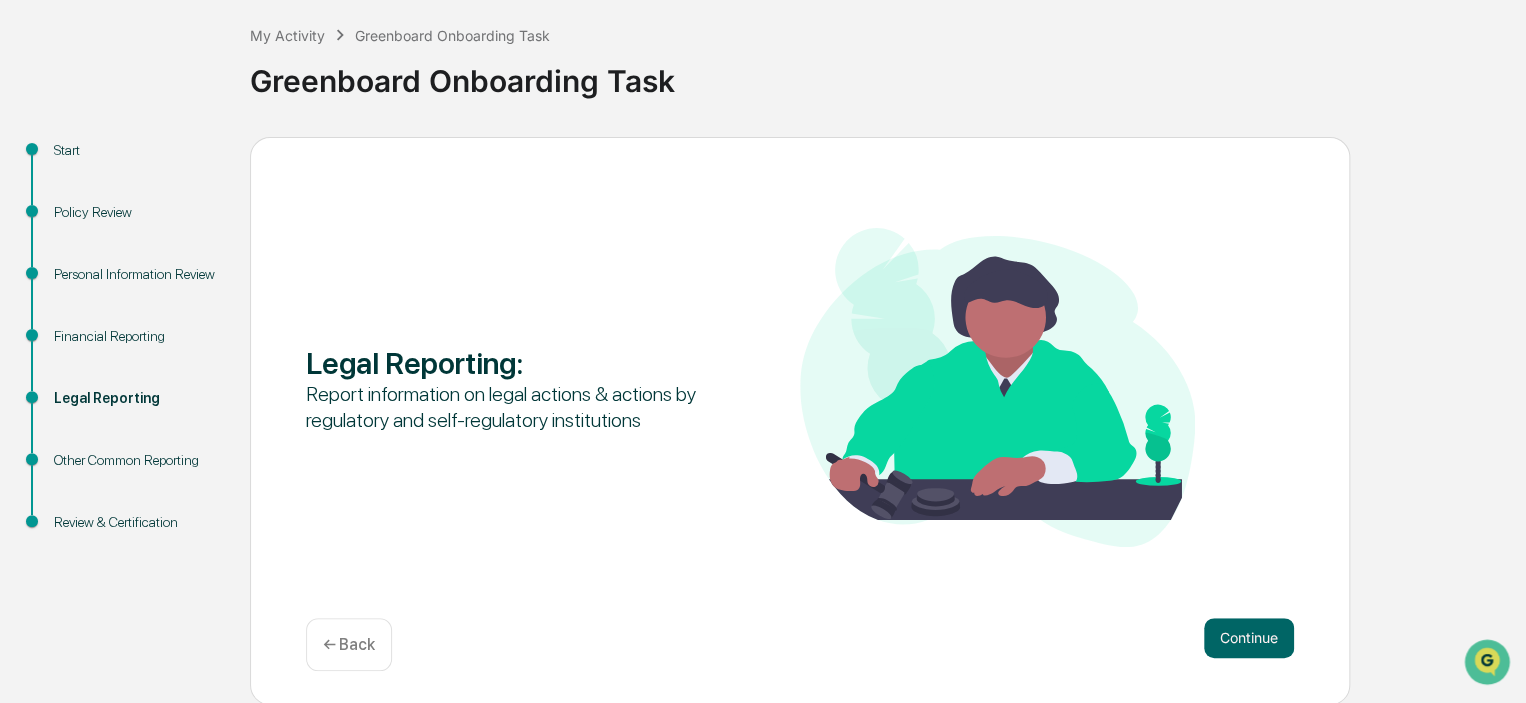 click on "Continue" at bounding box center (1249, 638) 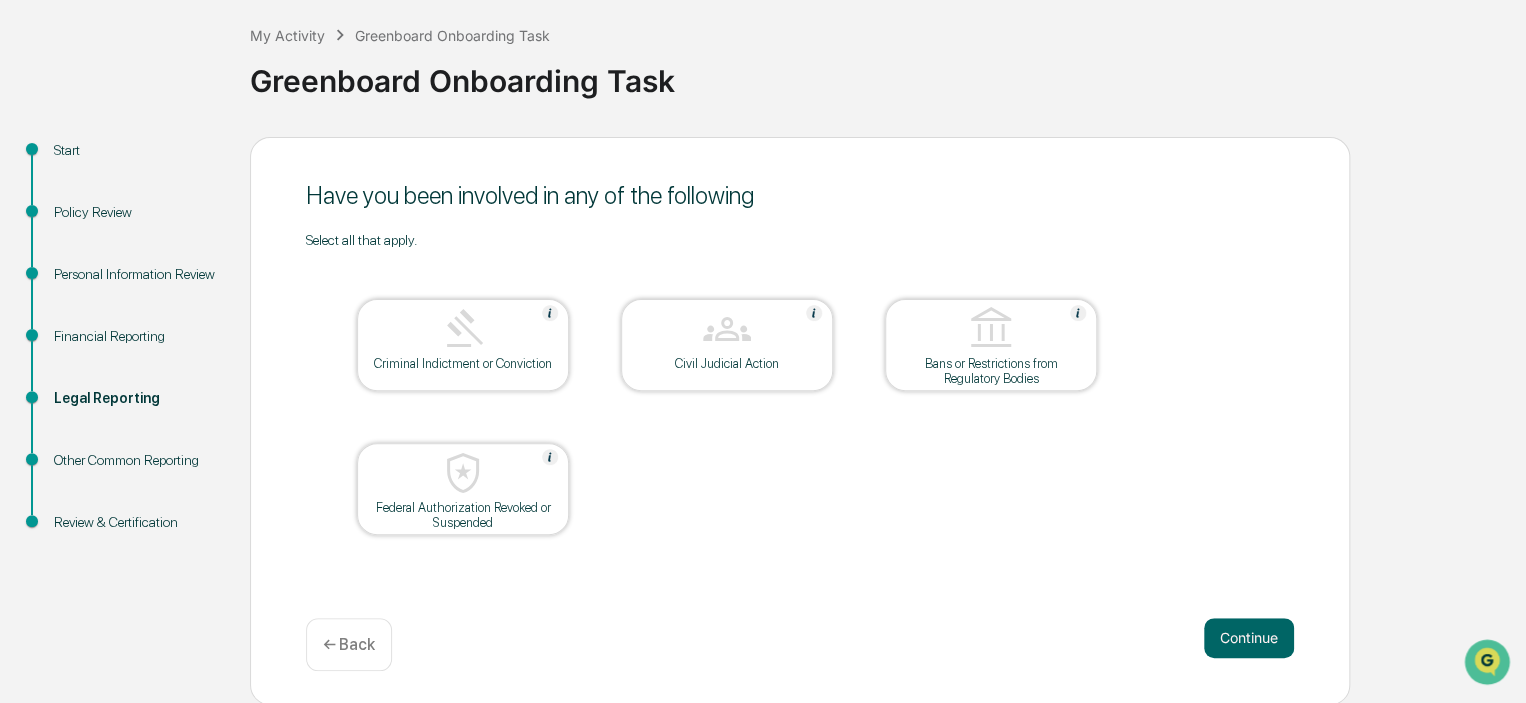 click on "Continue" at bounding box center [1249, 638] 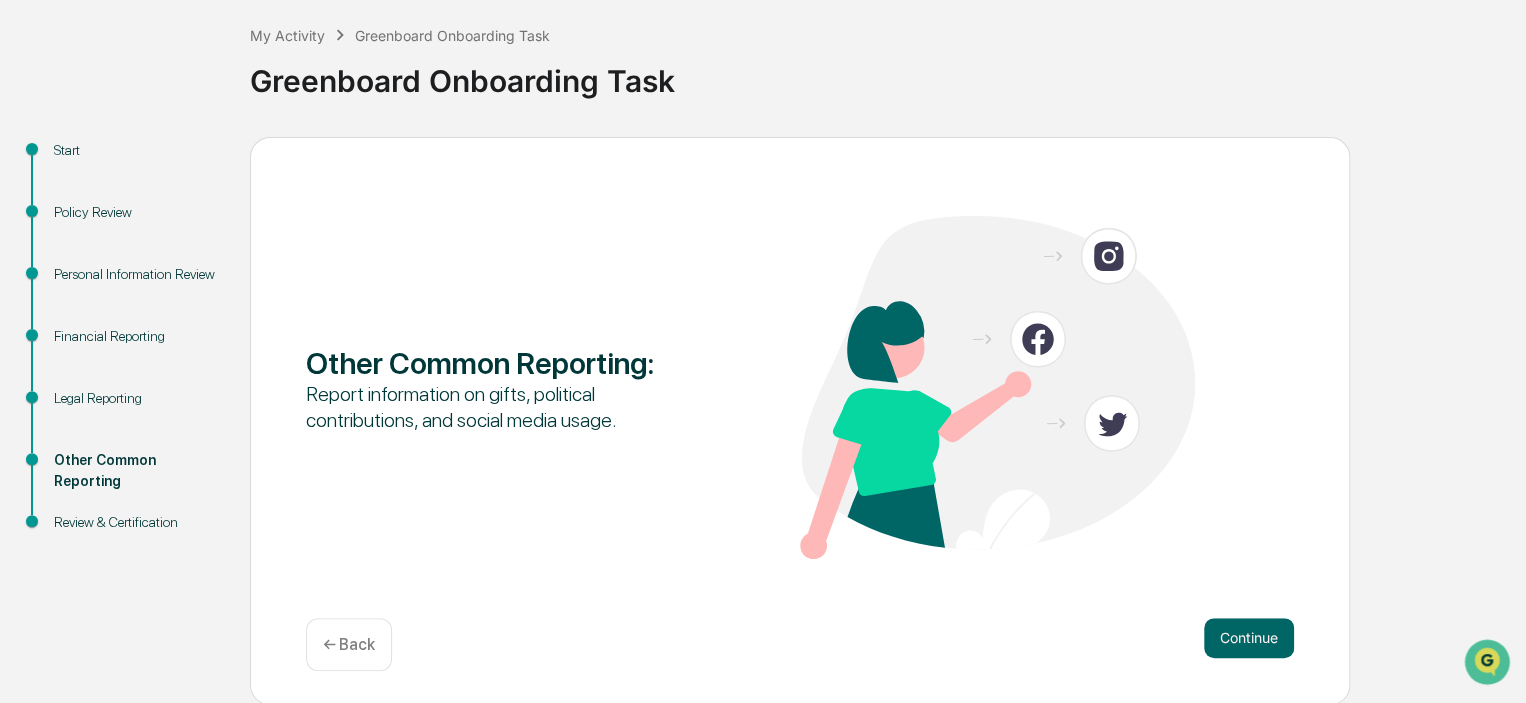 click on "Continue" at bounding box center [1249, 638] 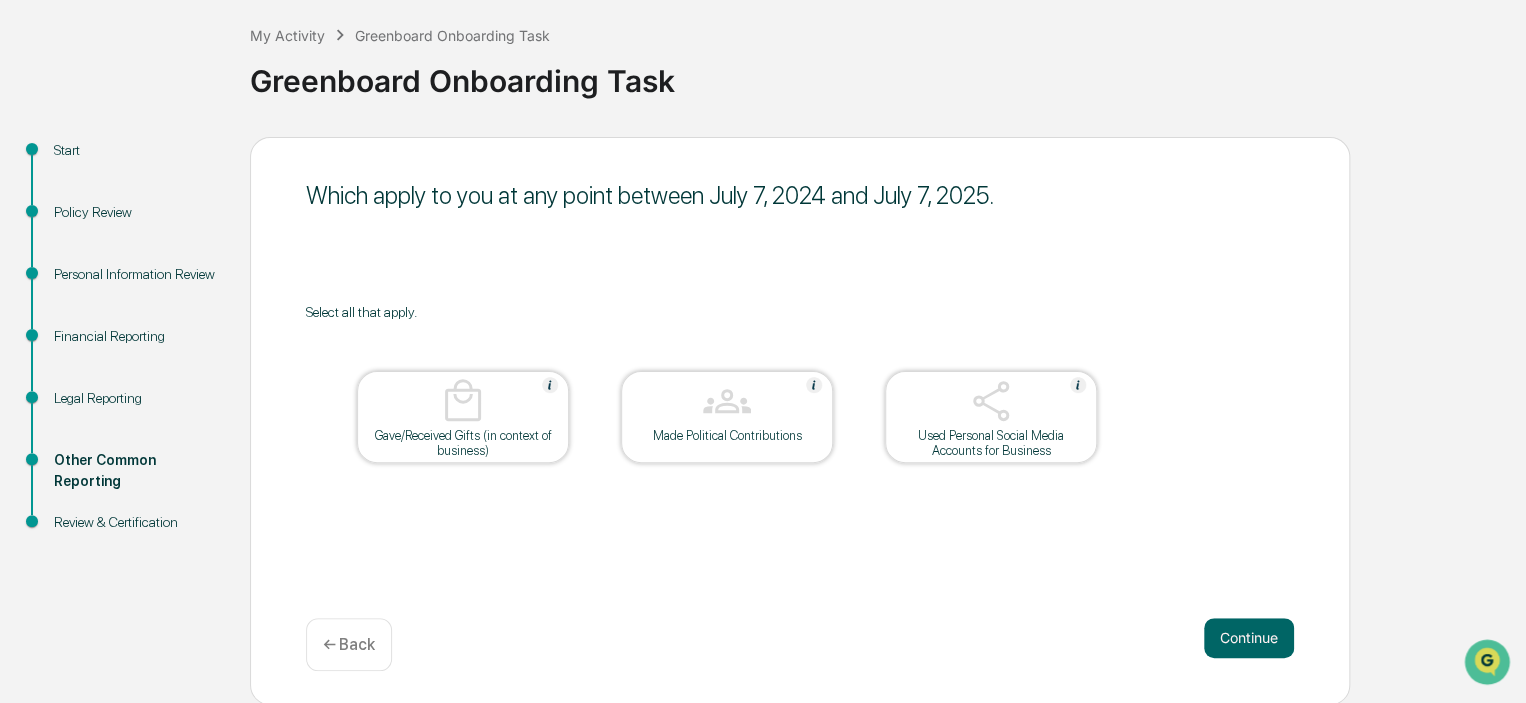 click on "Continue" at bounding box center [1249, 638] 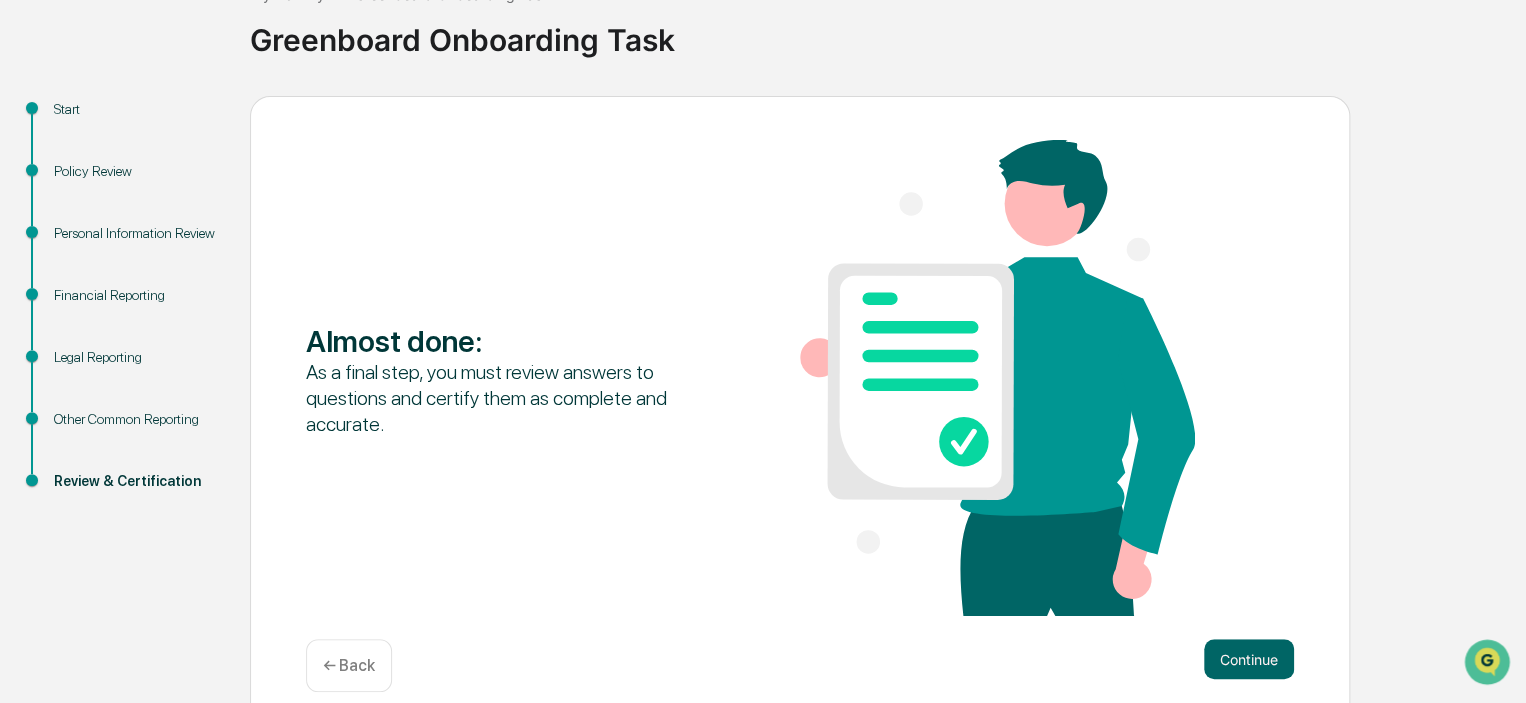 scroll, scrollTop: 164, scrollLeft: 0, axis: vertical 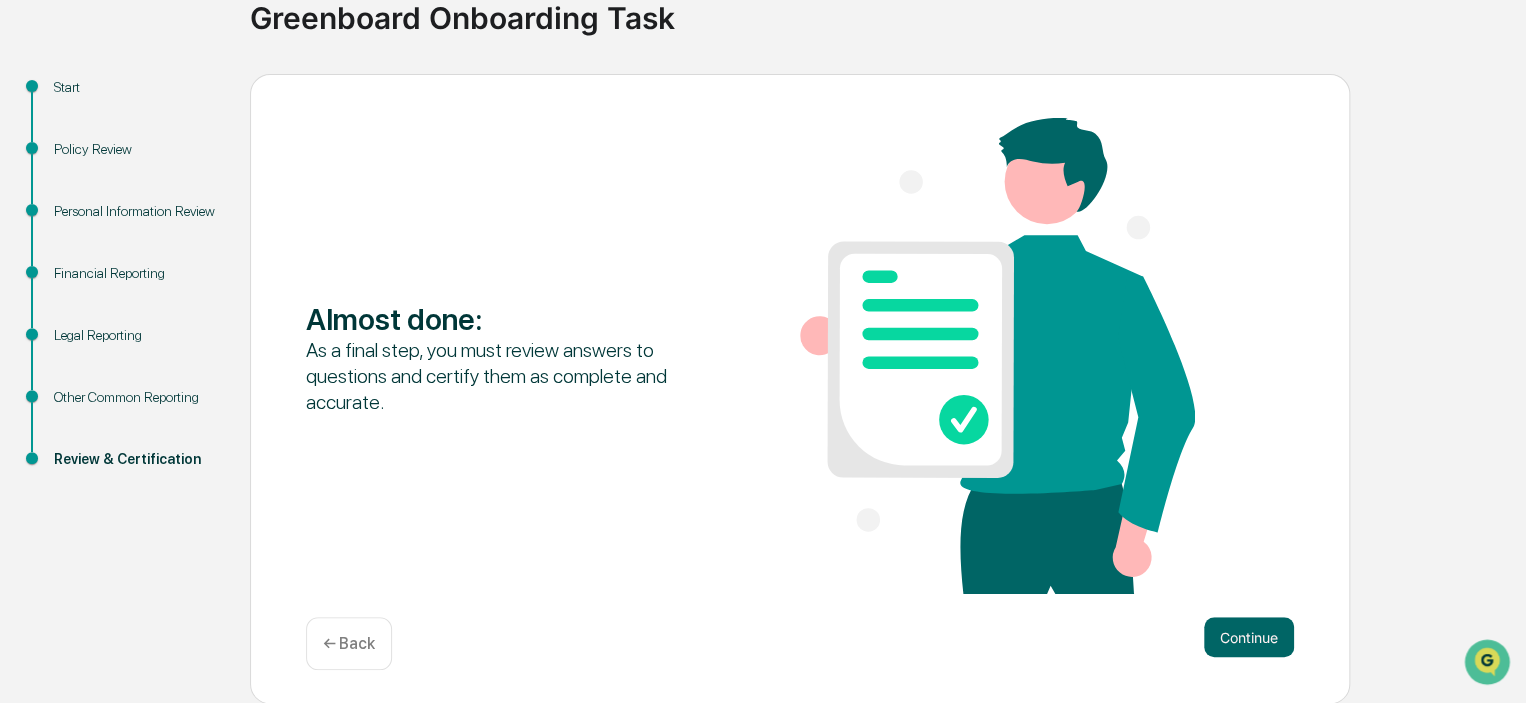 click on "Continue" at bounding box center [1249, 637] 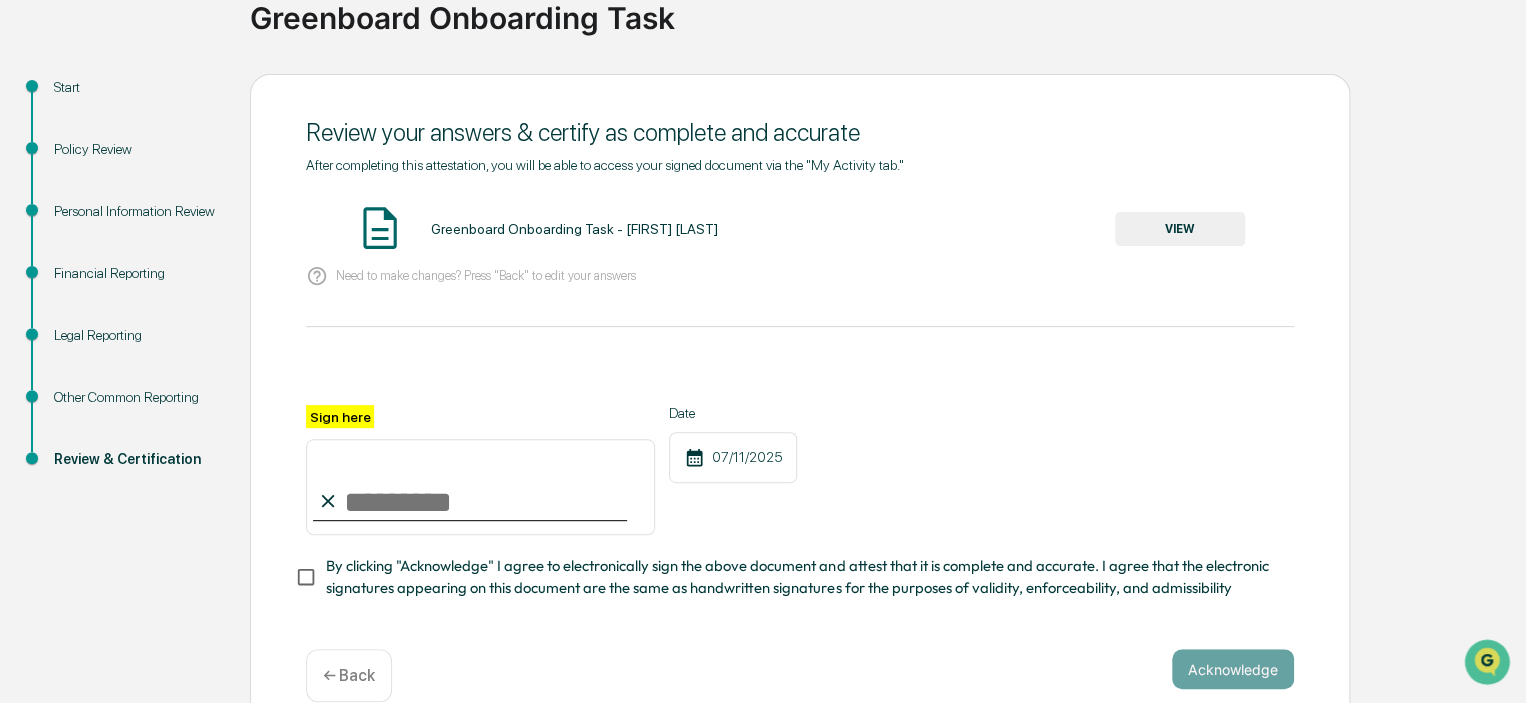 click on "VIEW" at bounding box center [1180, 229] 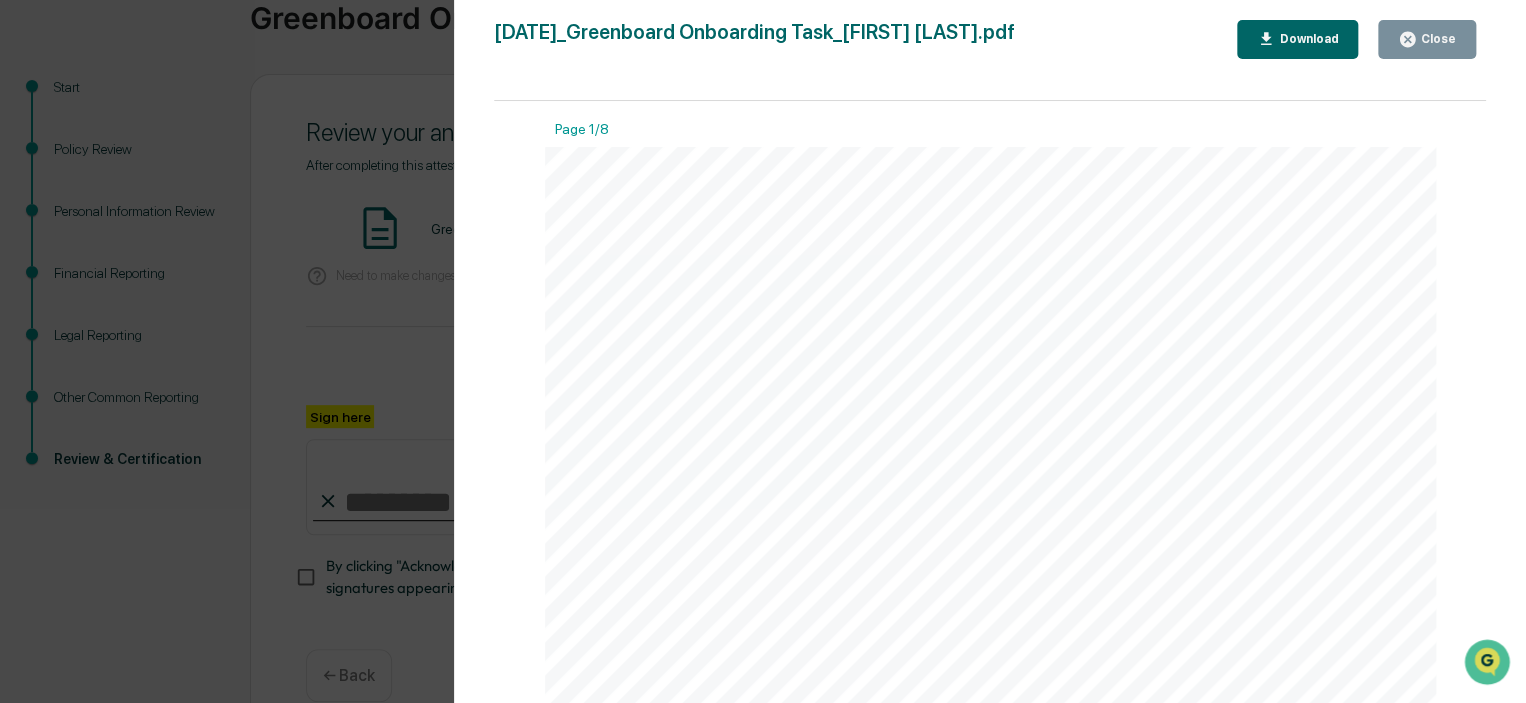 click 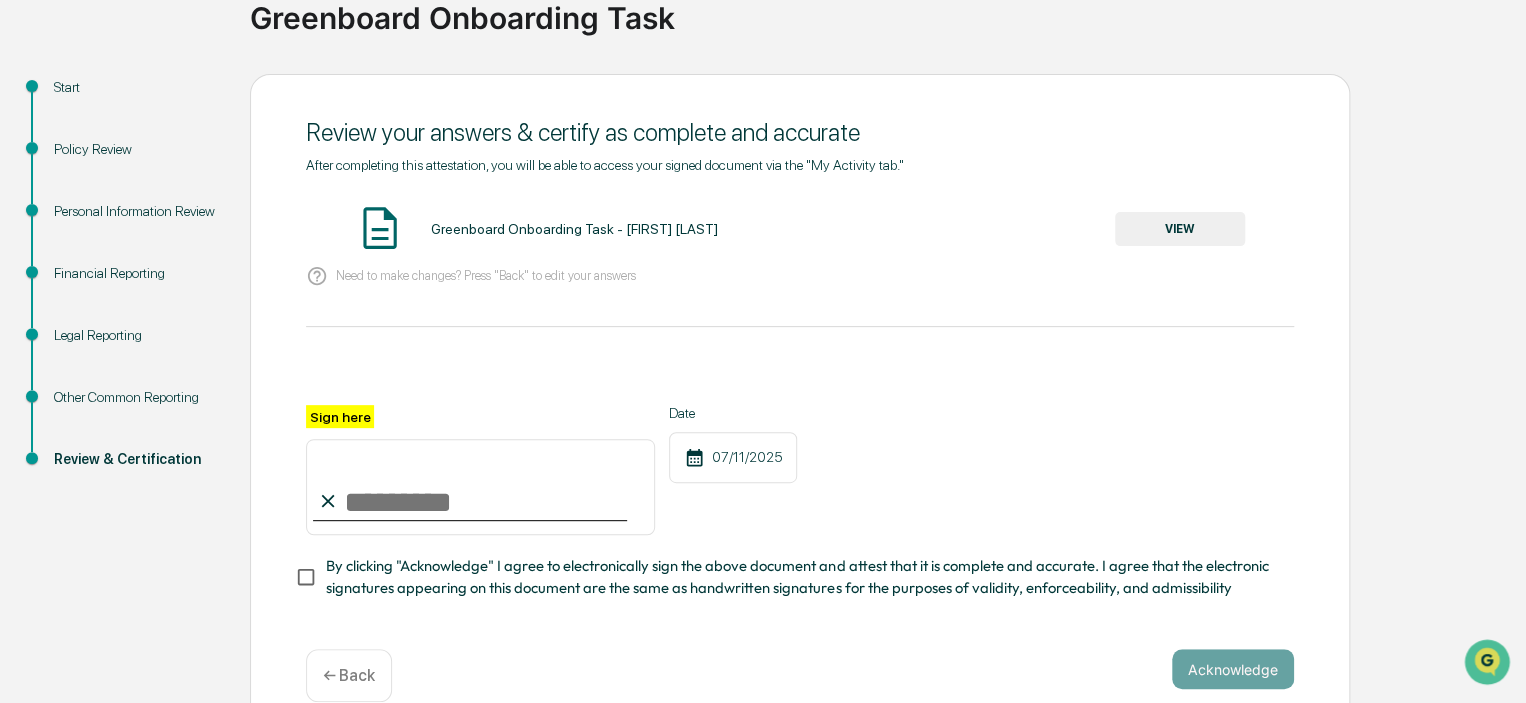 click on "Sign here" at bounding box center (480, 487) 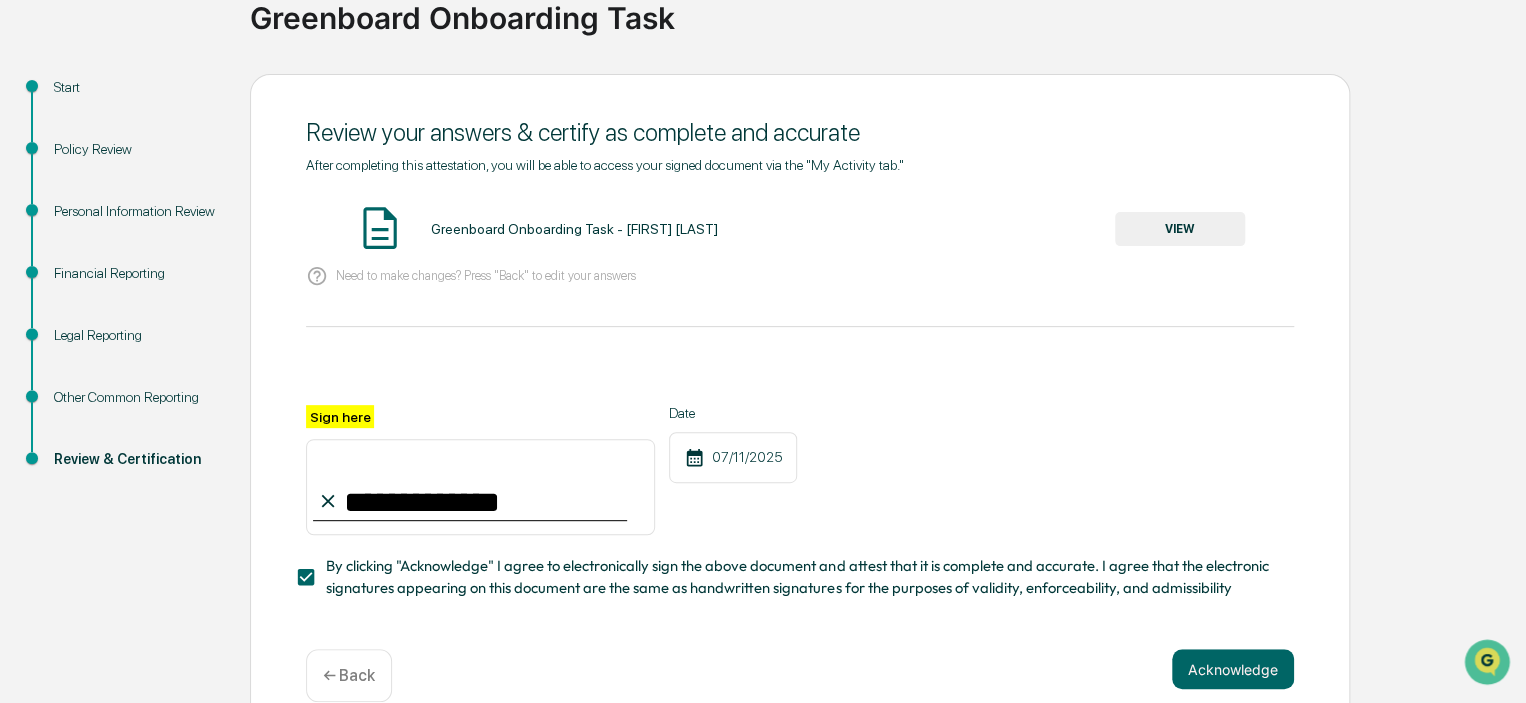 click on "Acknowledge" at bounding box center (1233, 669) 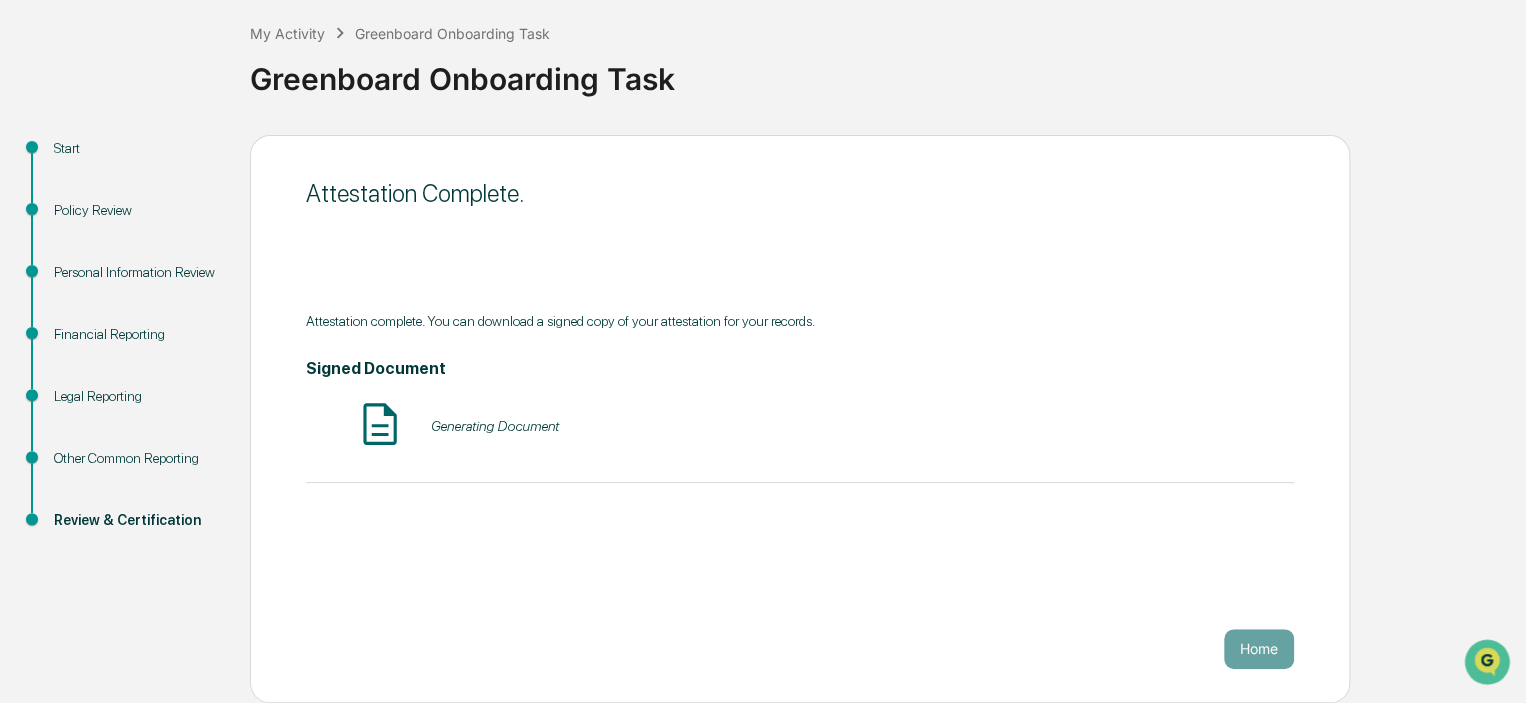 scroll, scrollTop: 101, scrollLeft: 0, axis: vertical 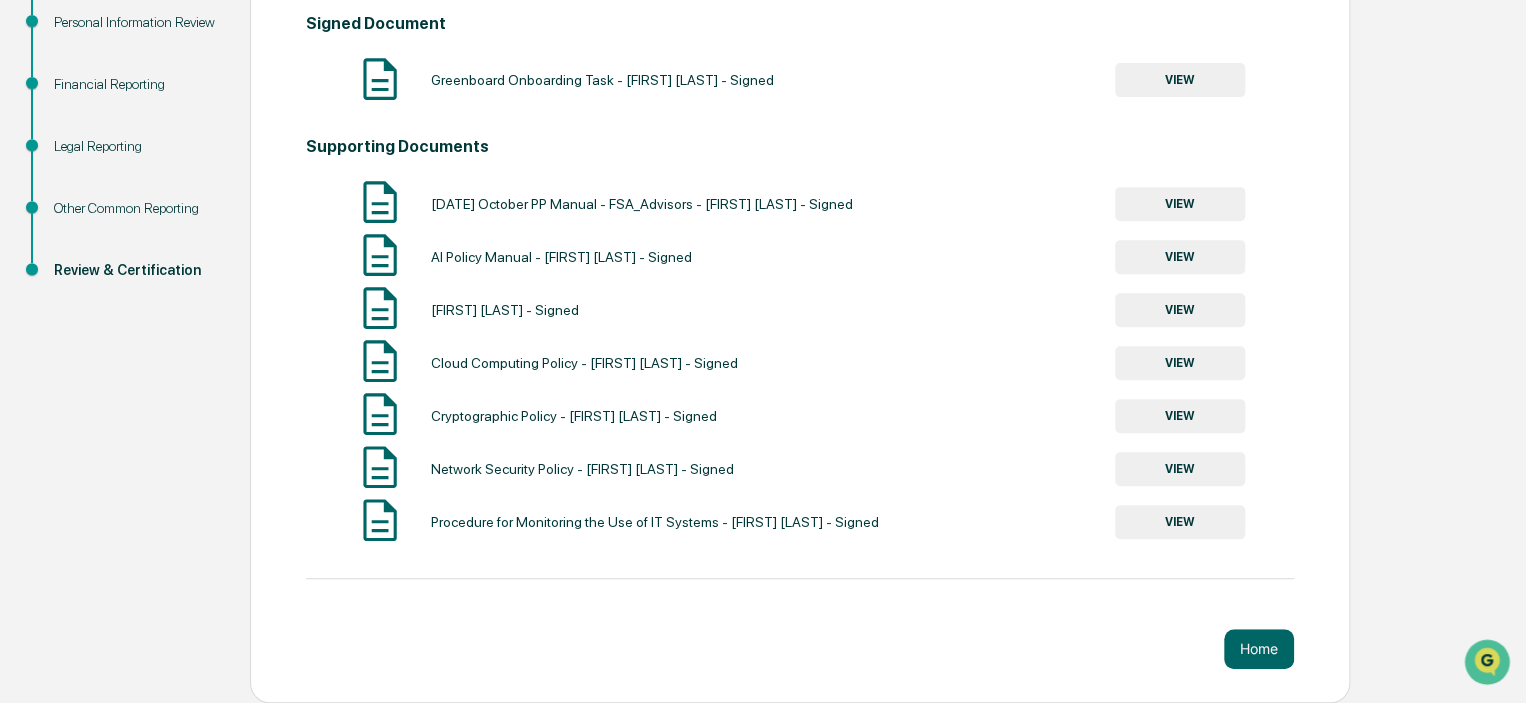 click on "Home" at bounding box center (1259, 649) 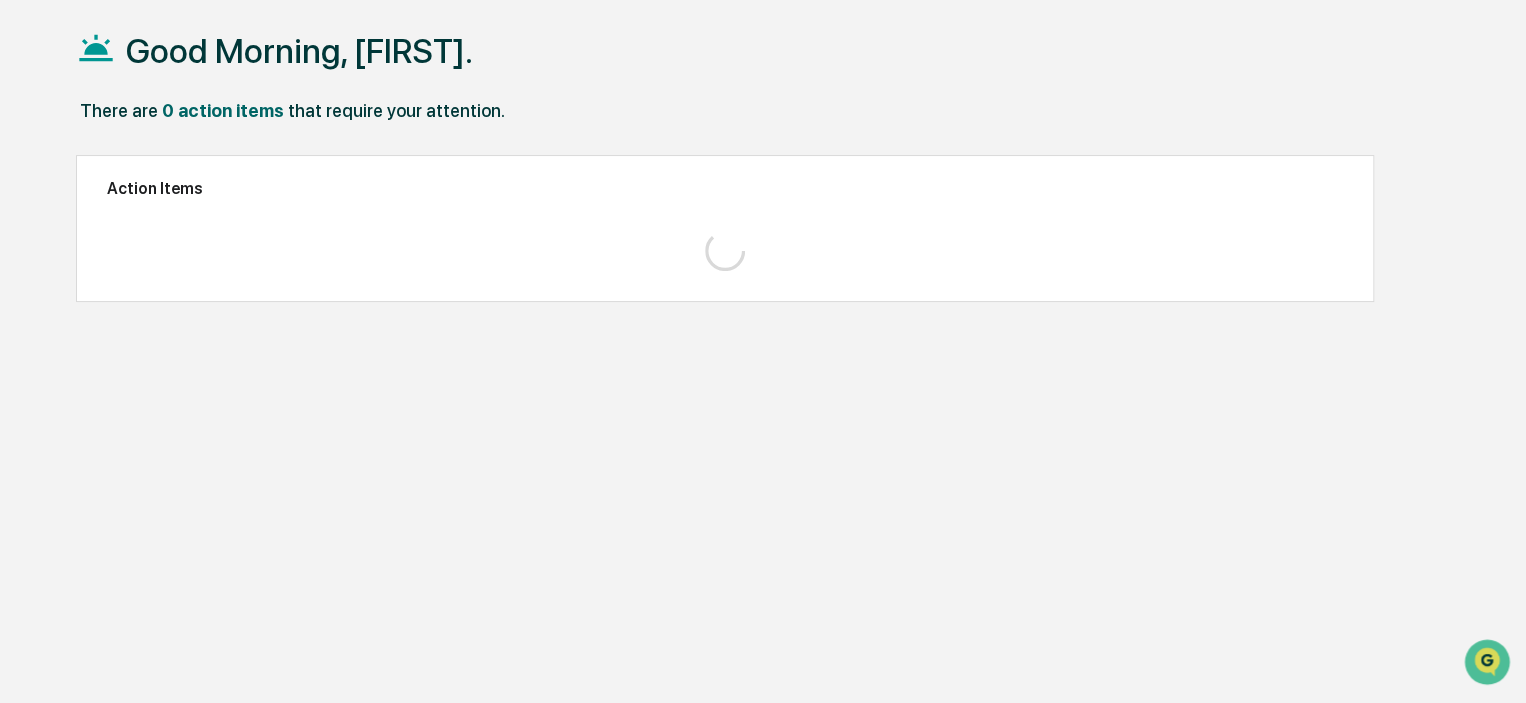 scroll, scrollTop: 95, scrollLeft: 0, axis: vertical 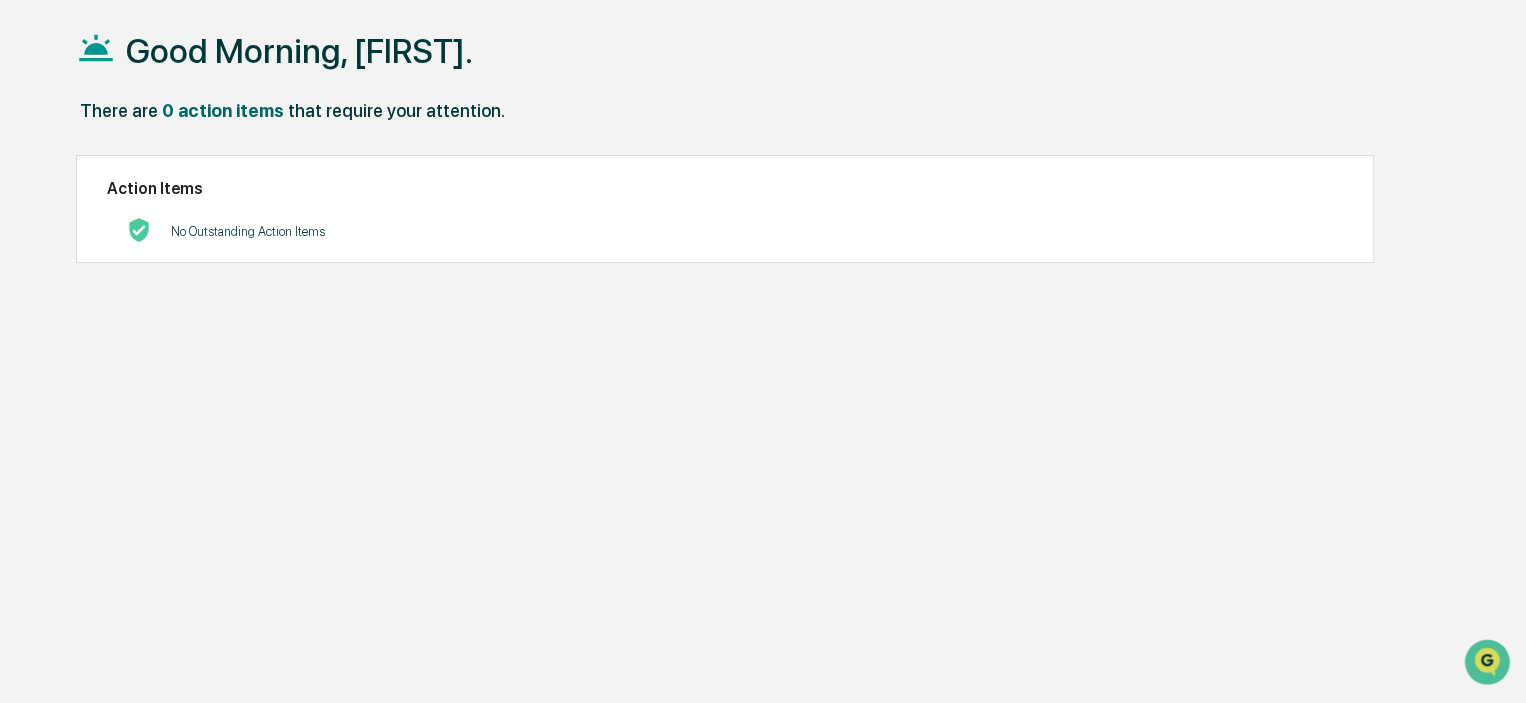 click on "Good Morning, Jason. There are 0 action items that require your attention. Action Items No Outstanding Action Items" at bounding box center (763, 351) 